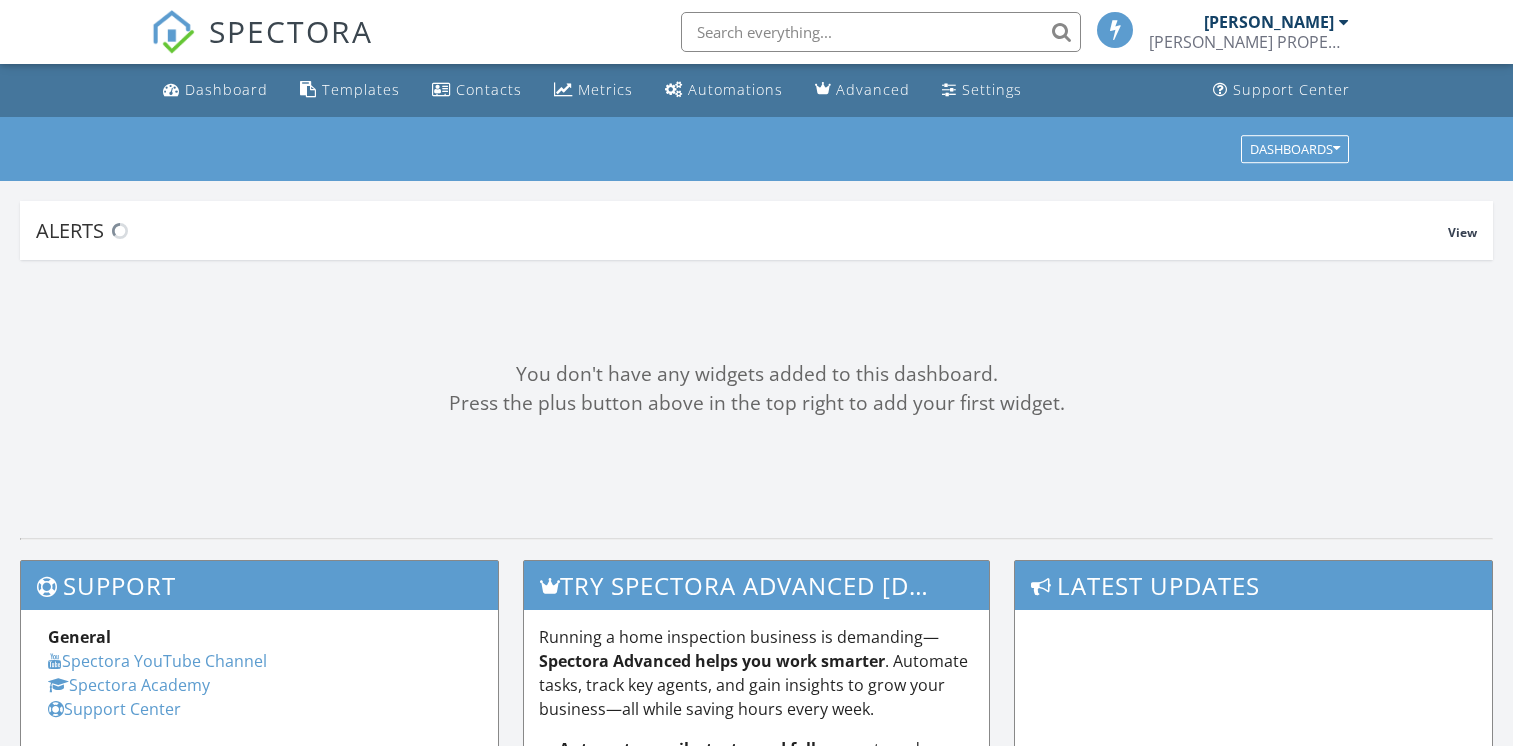 scroll, scrollTop: 0, scrollLeft: 0, axis: both 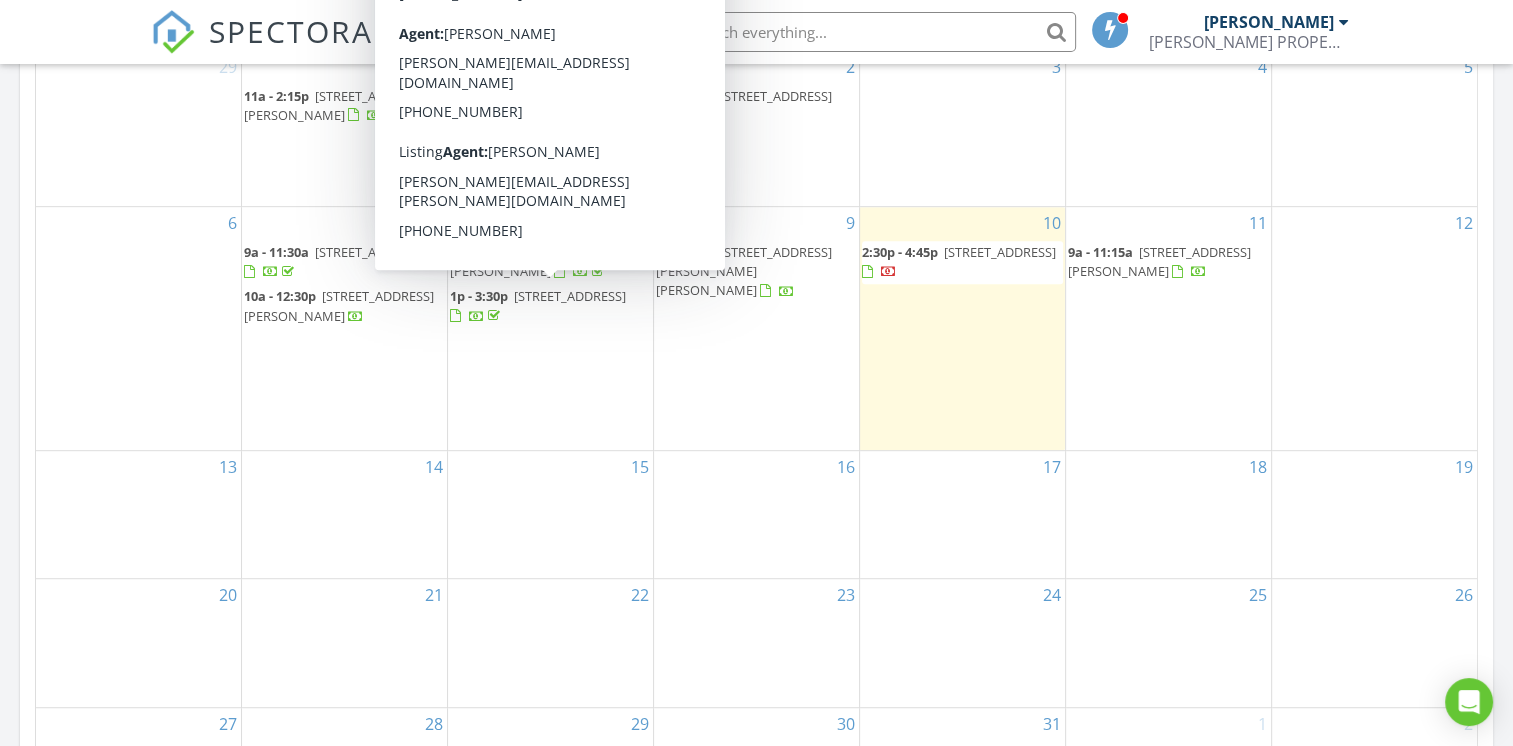 click on "379 Owls Head Hill Ln, Dorset 05251" at bounding box center [570, 296] 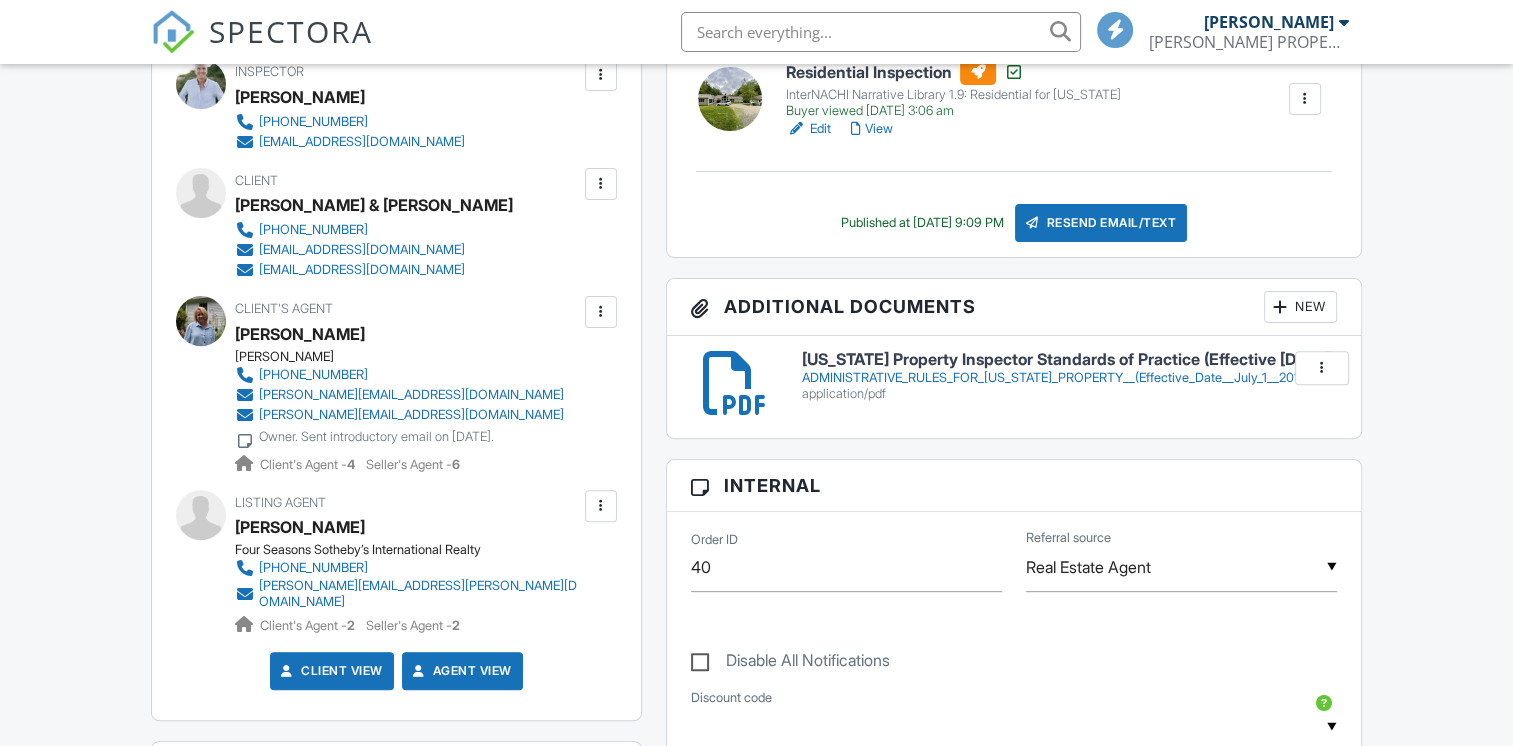 scroll, scrollTop: 598, scrollLeft: 0, axis: vertical 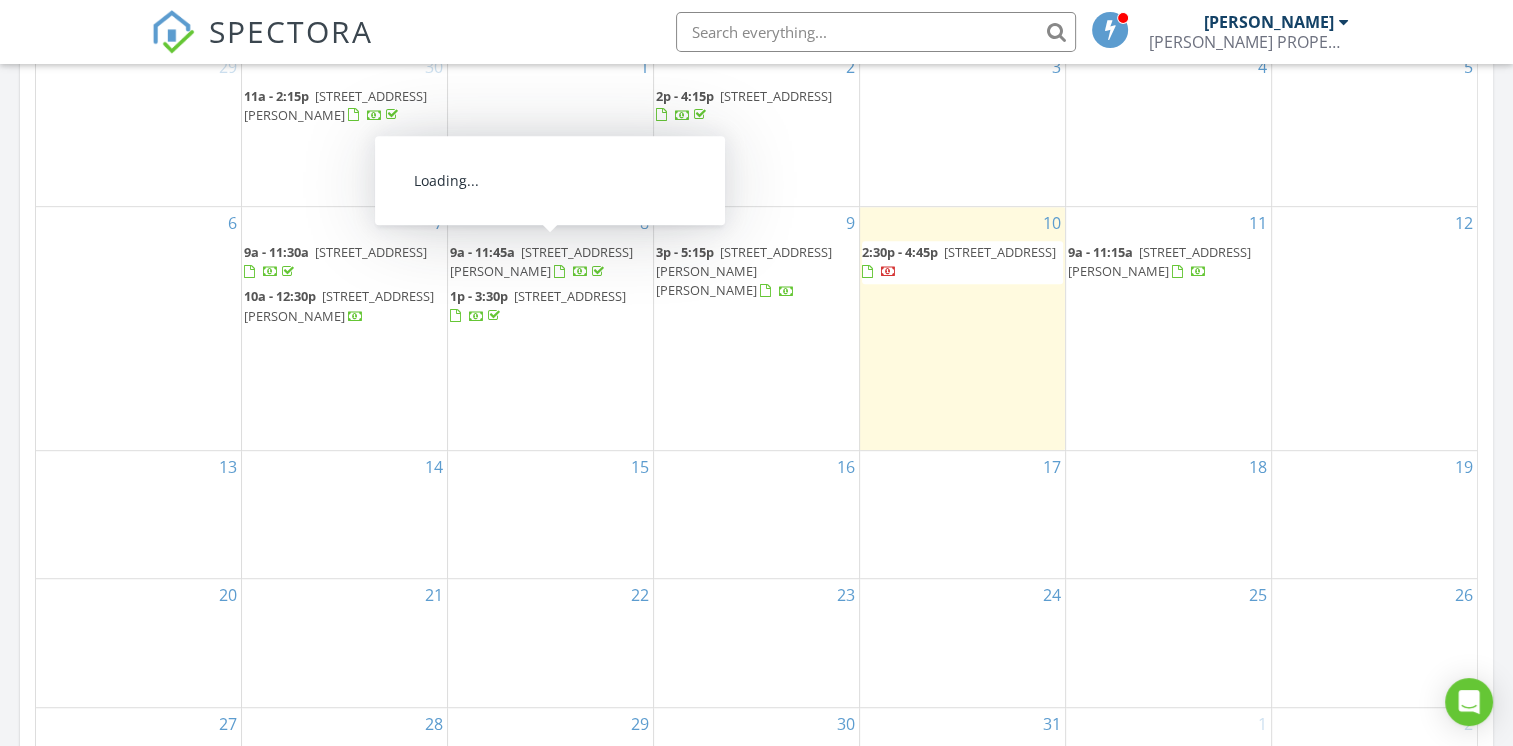 click on "[STREET_ADDRESS][PERSON_NAME]" at bounding box center (541, 261) 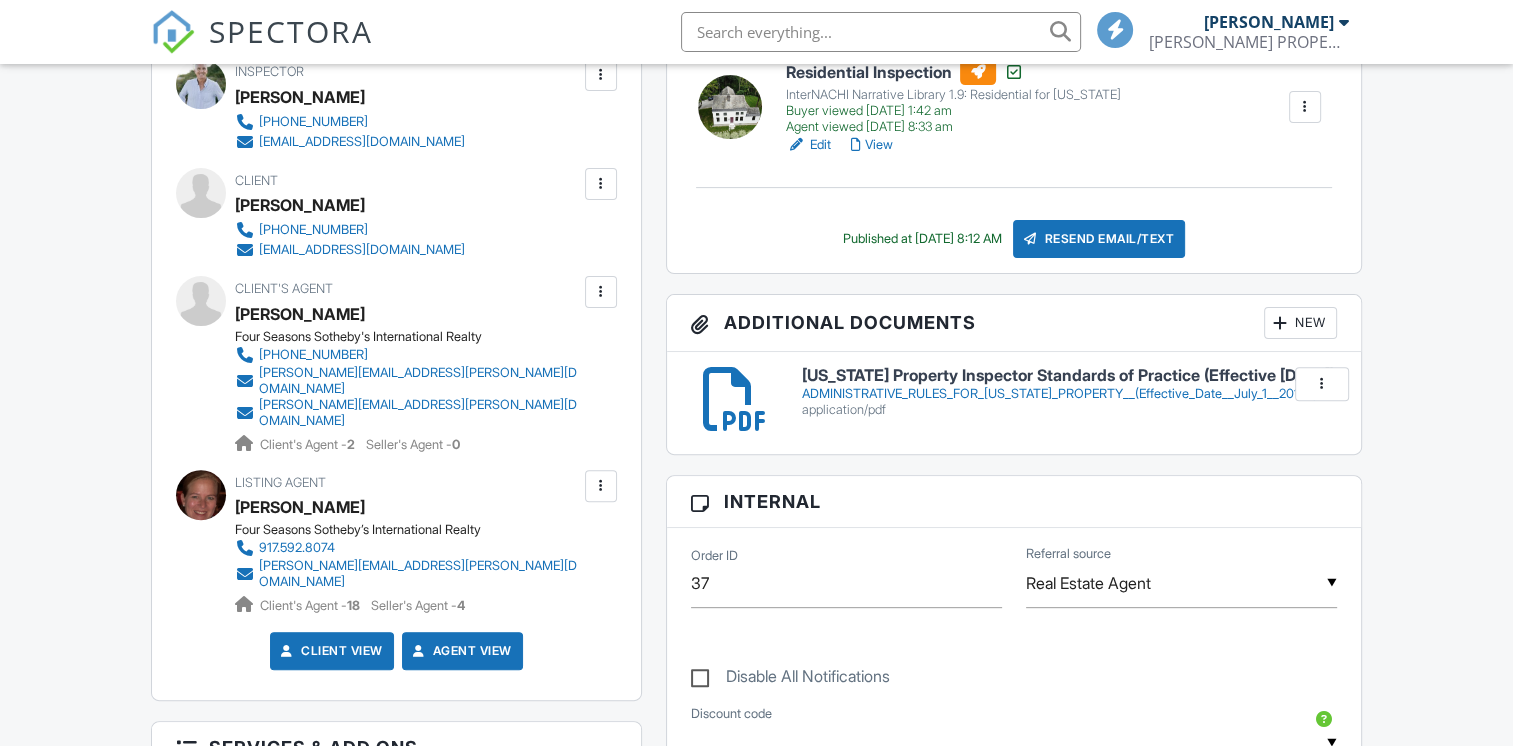 scroll, scrollTop: 600, scrollLeft: 0, axis: vertical 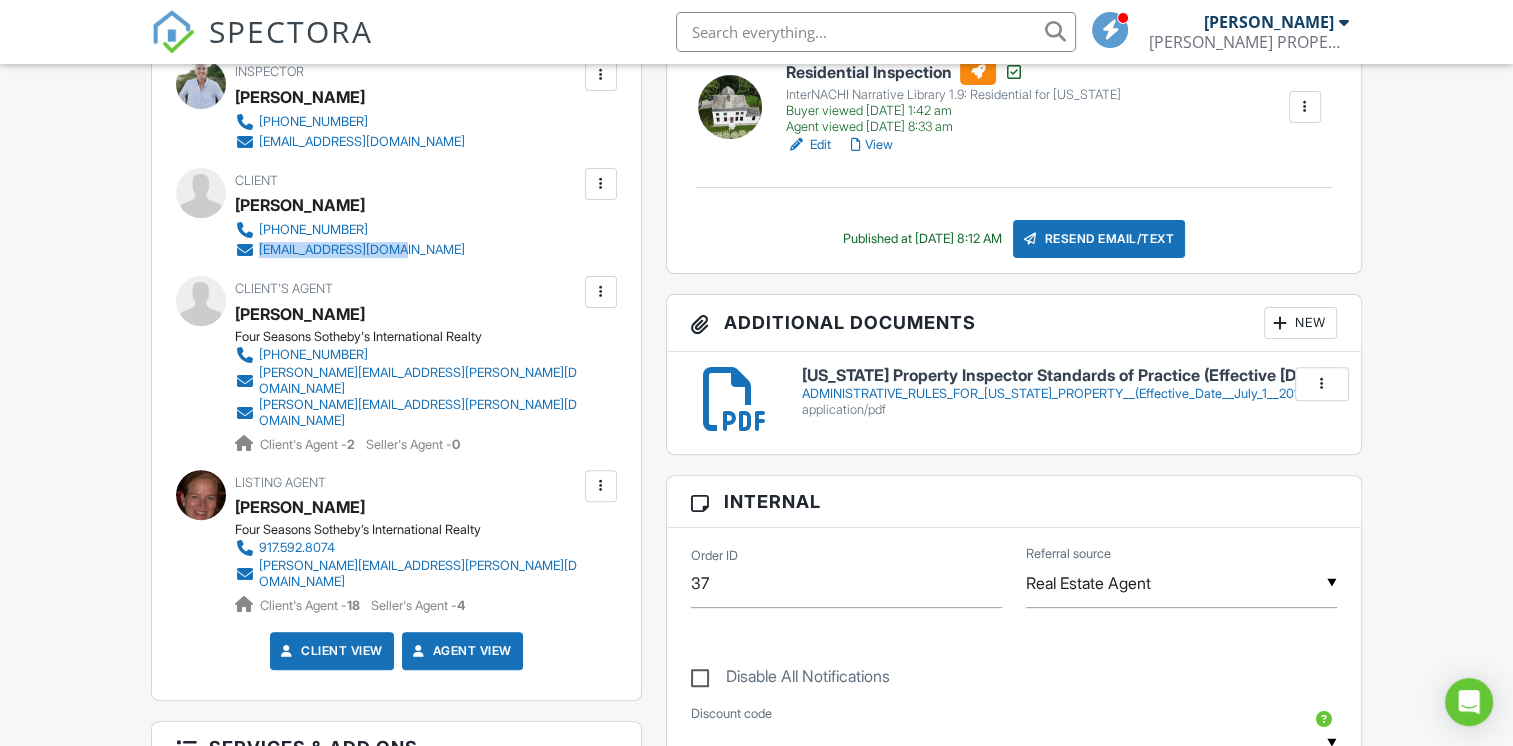 drag, startPoint x: 424, startPoint y: 251, endPoint x: 259, endPoint y: 252, distance: 165.00304 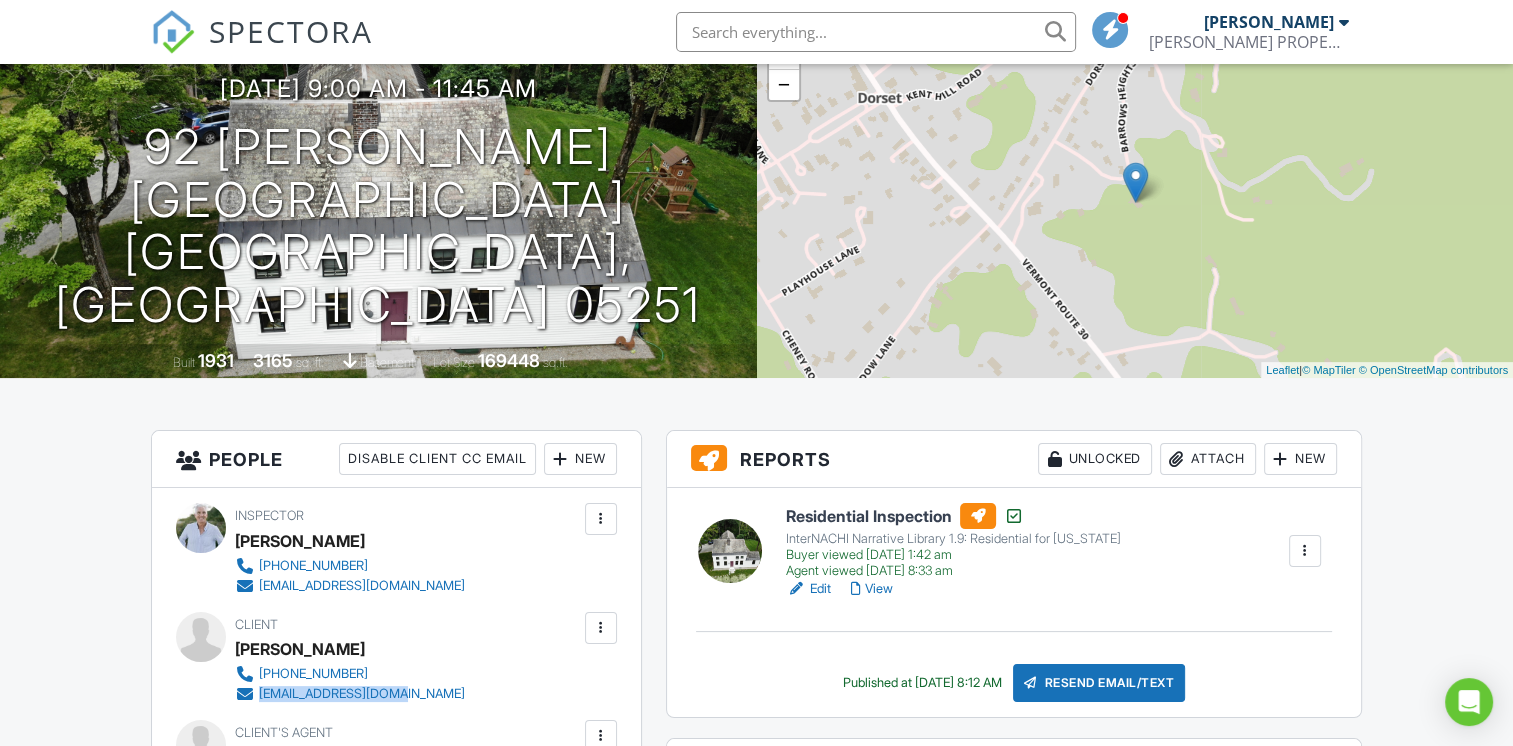 scroll, scrollTop: 0, scrollLeft: 0, axis: both 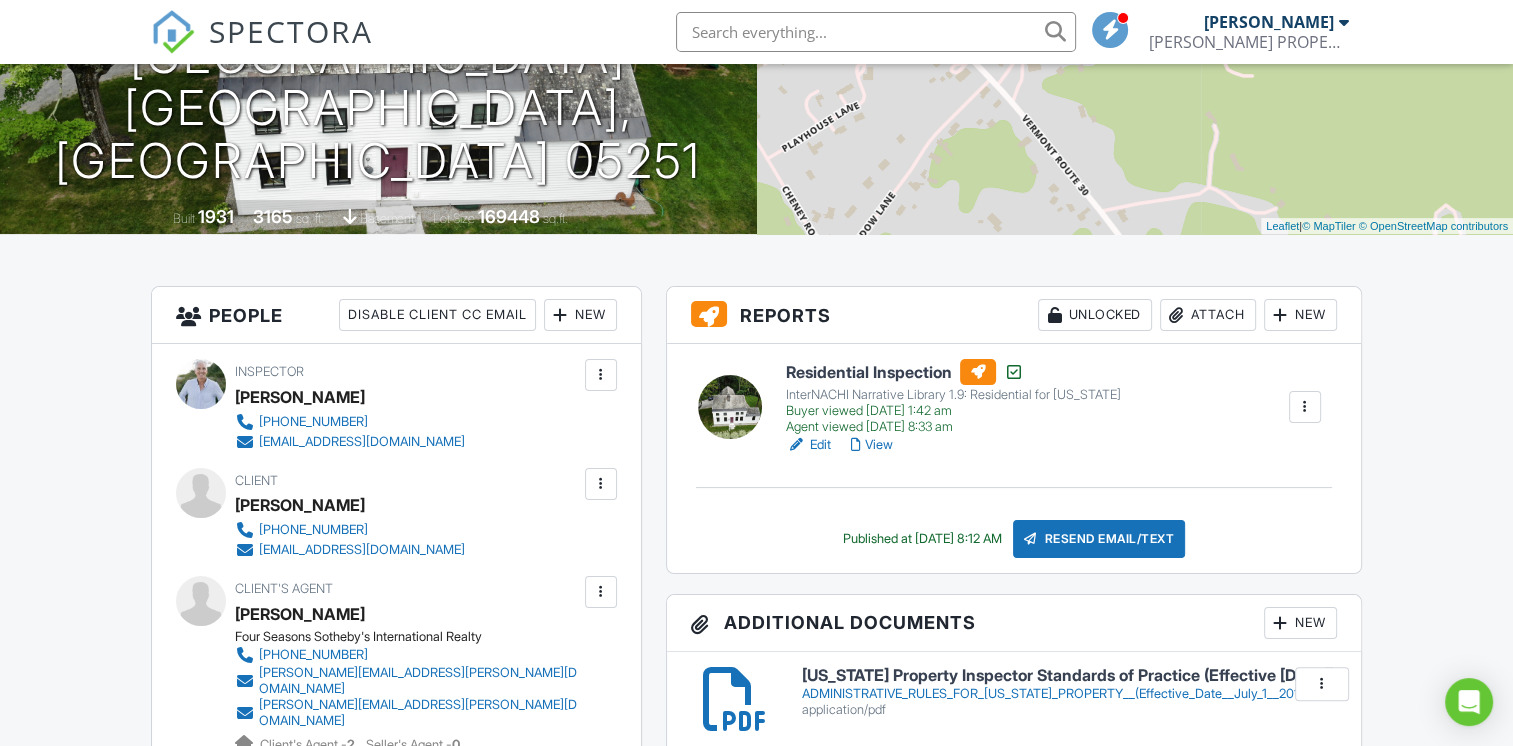 click on "Attach" at bounding box center [1208, 315] 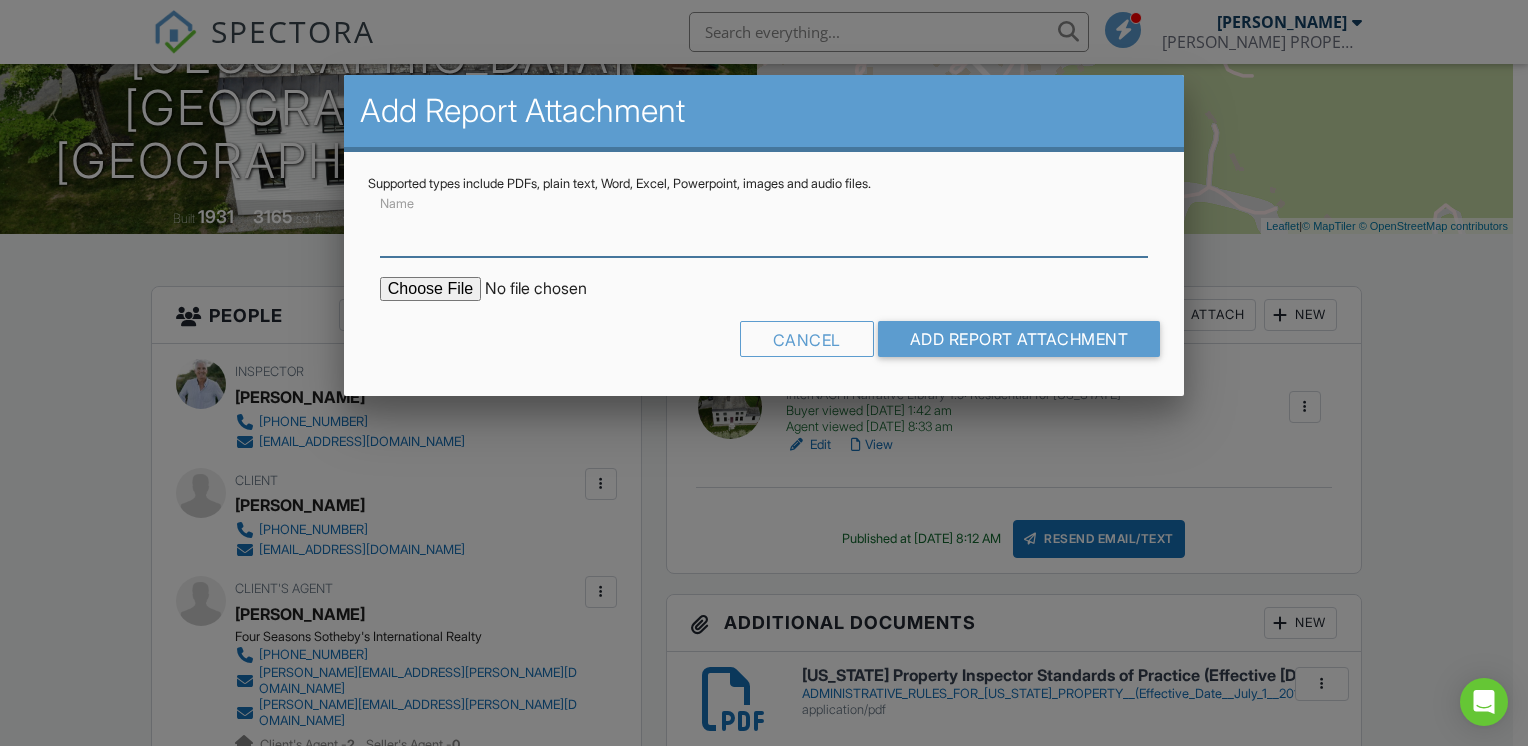 click on "Name" at bounding box center (764, 232) 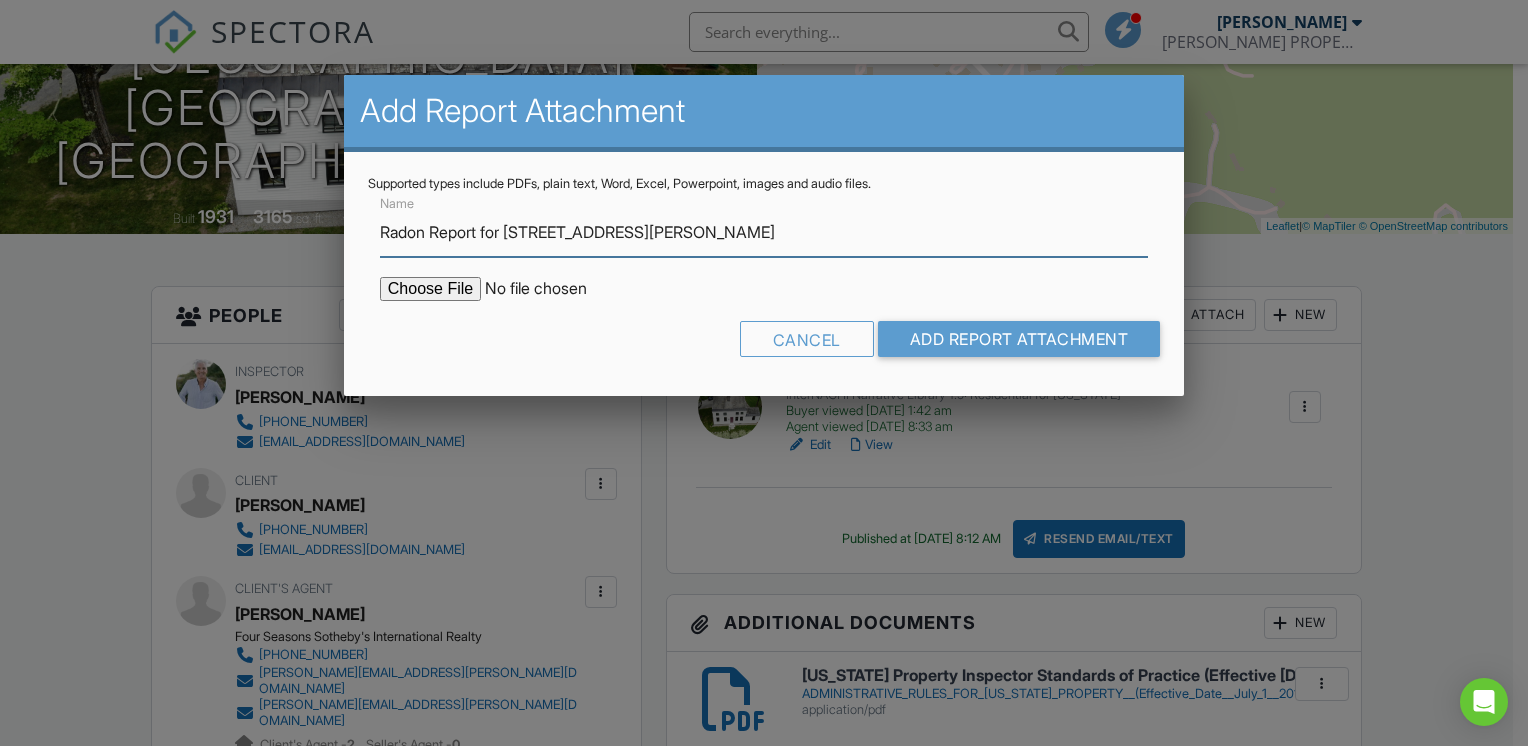 type on "Radon Report for 92 Barrows Heights Lane" 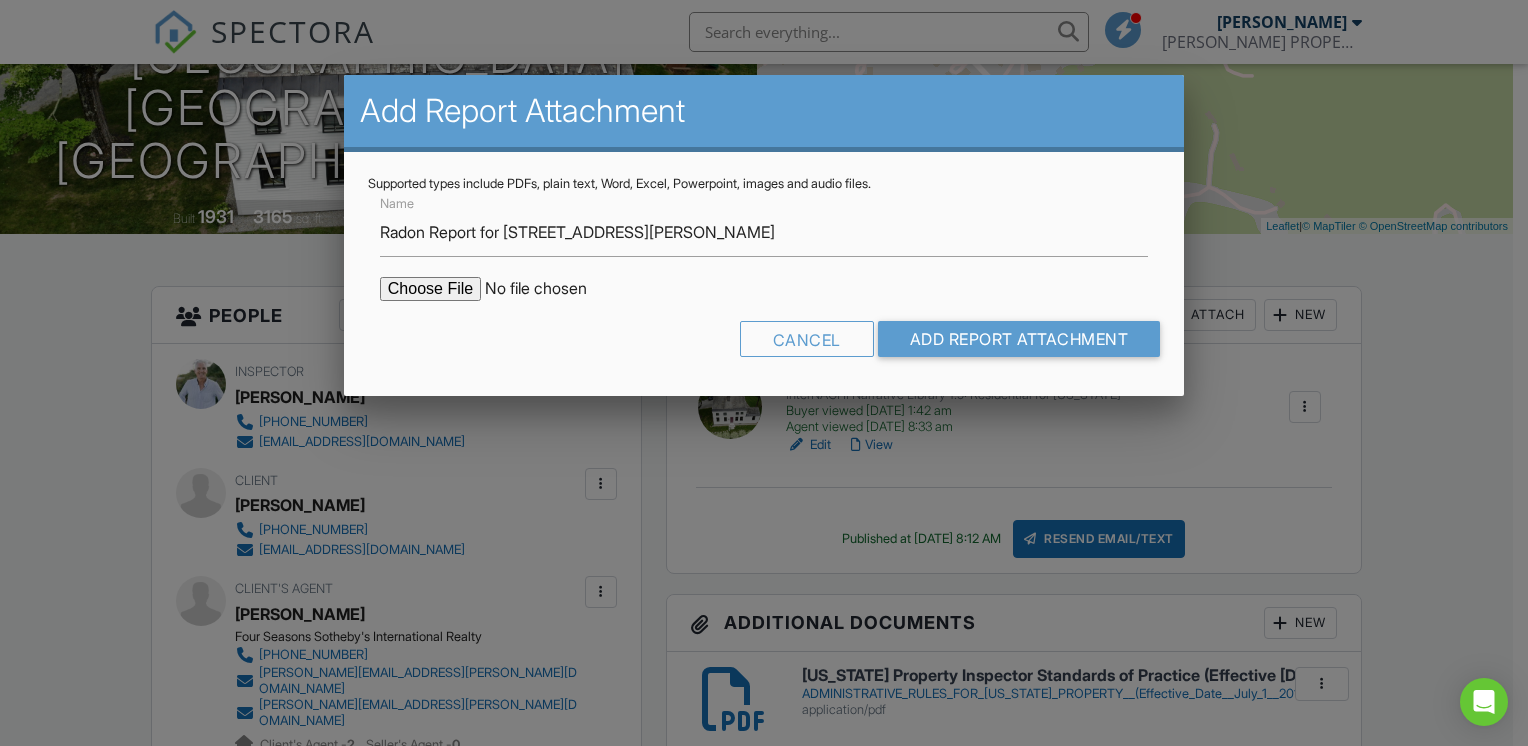 click at bounding box center [550, 289] 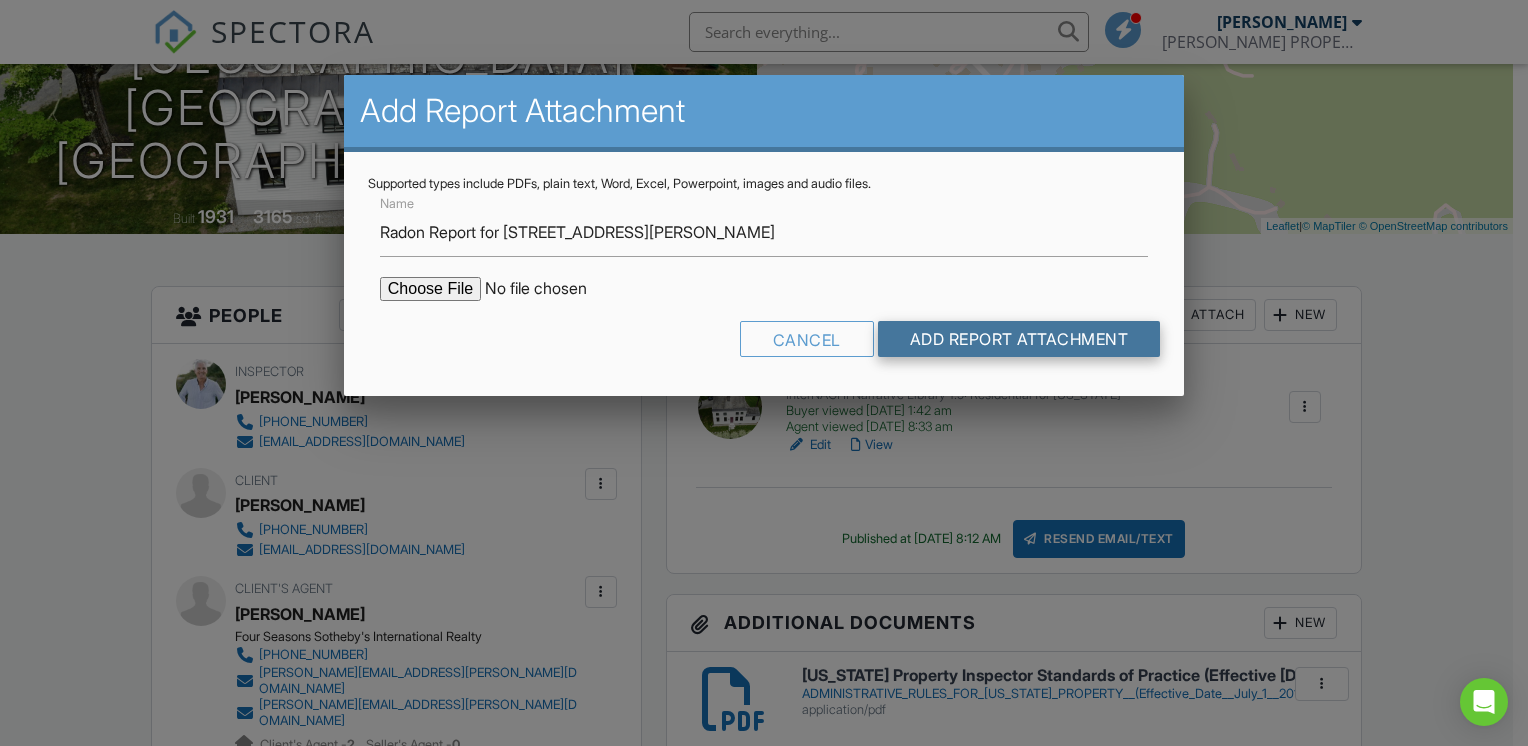 click on "Add Report Attachment" at bounding box center [1019, 339] 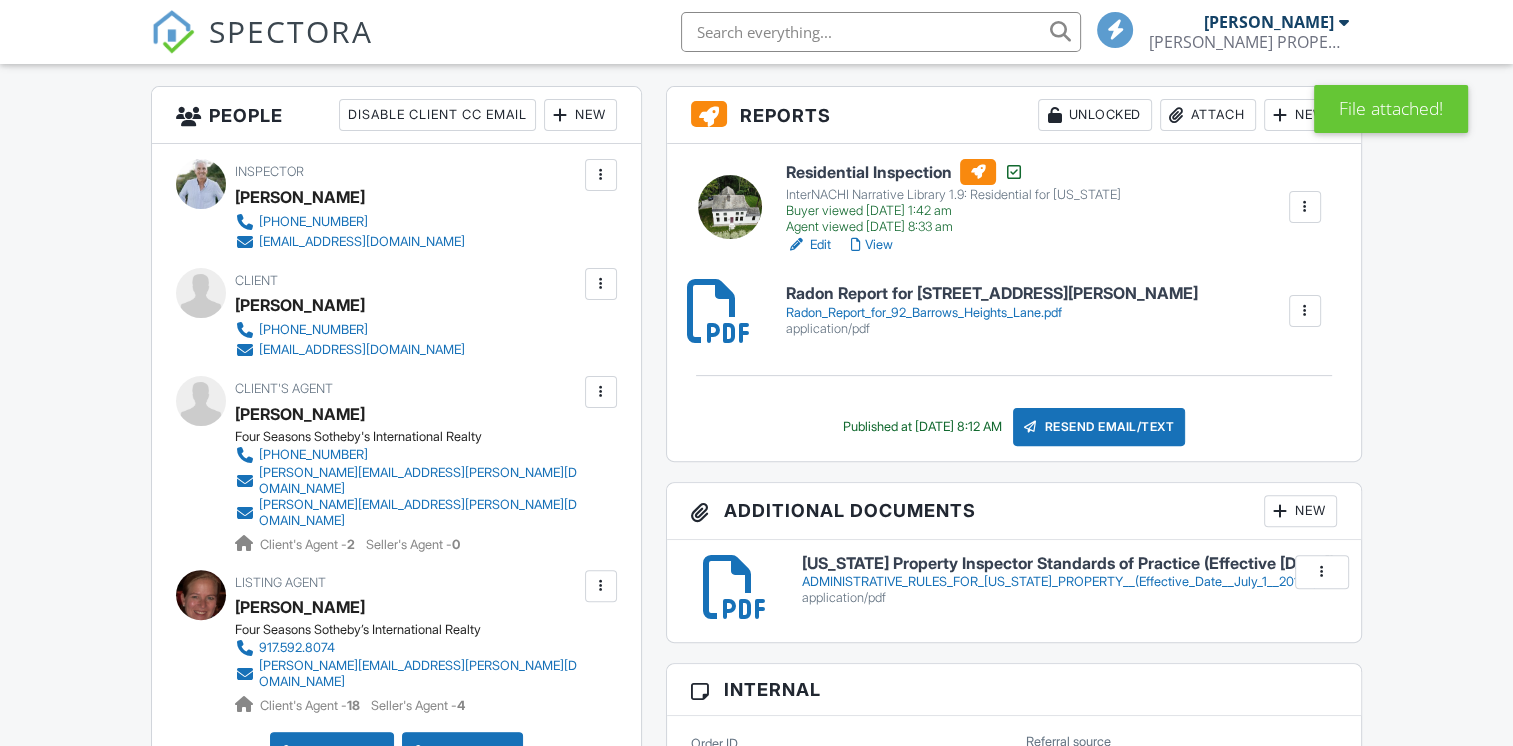 scroll, scrollTop: 500, scrollLeft: 0, axis: vertical 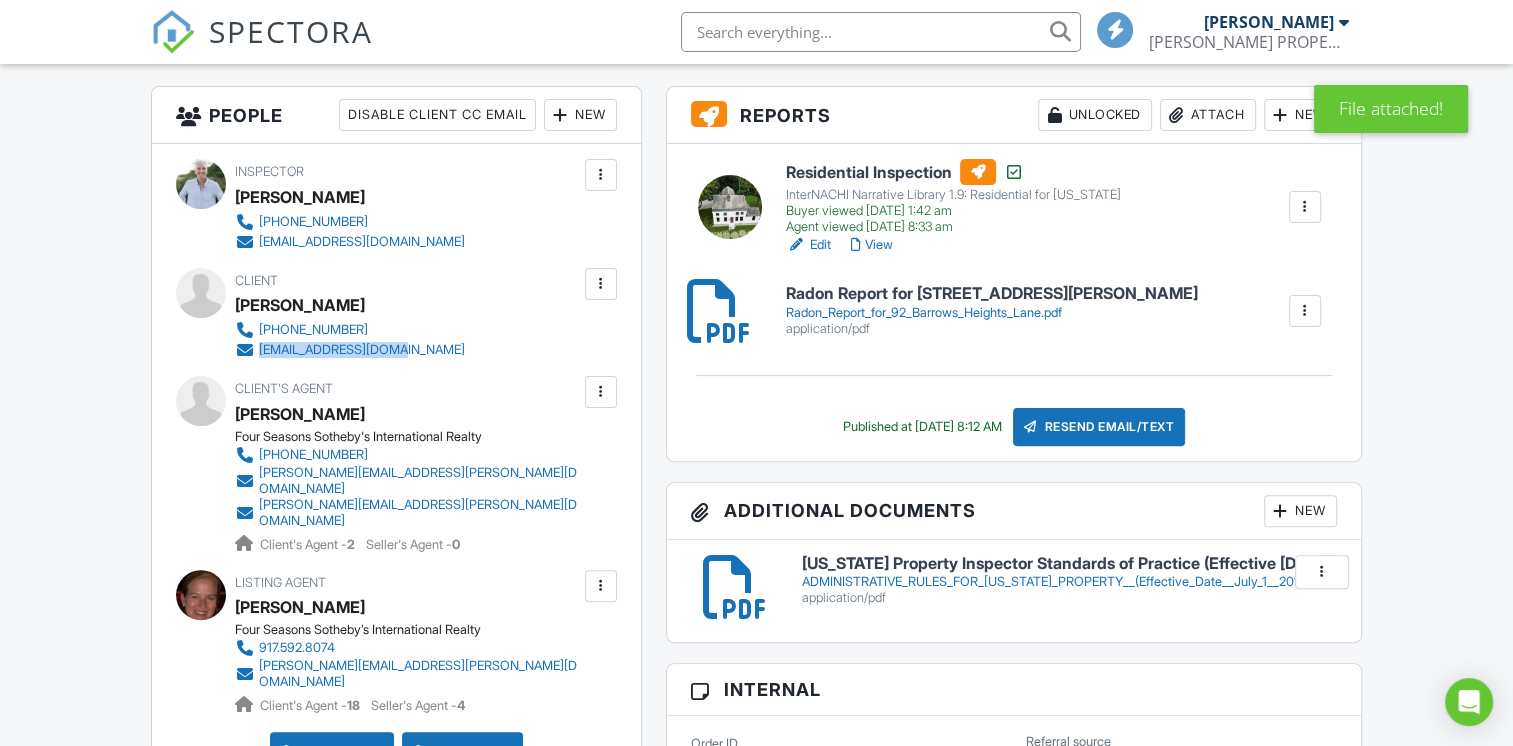drag, startPoint x: 408, startPoint y: 349, endPoint x: 261, endPoint y: 352, distance: 147.03061 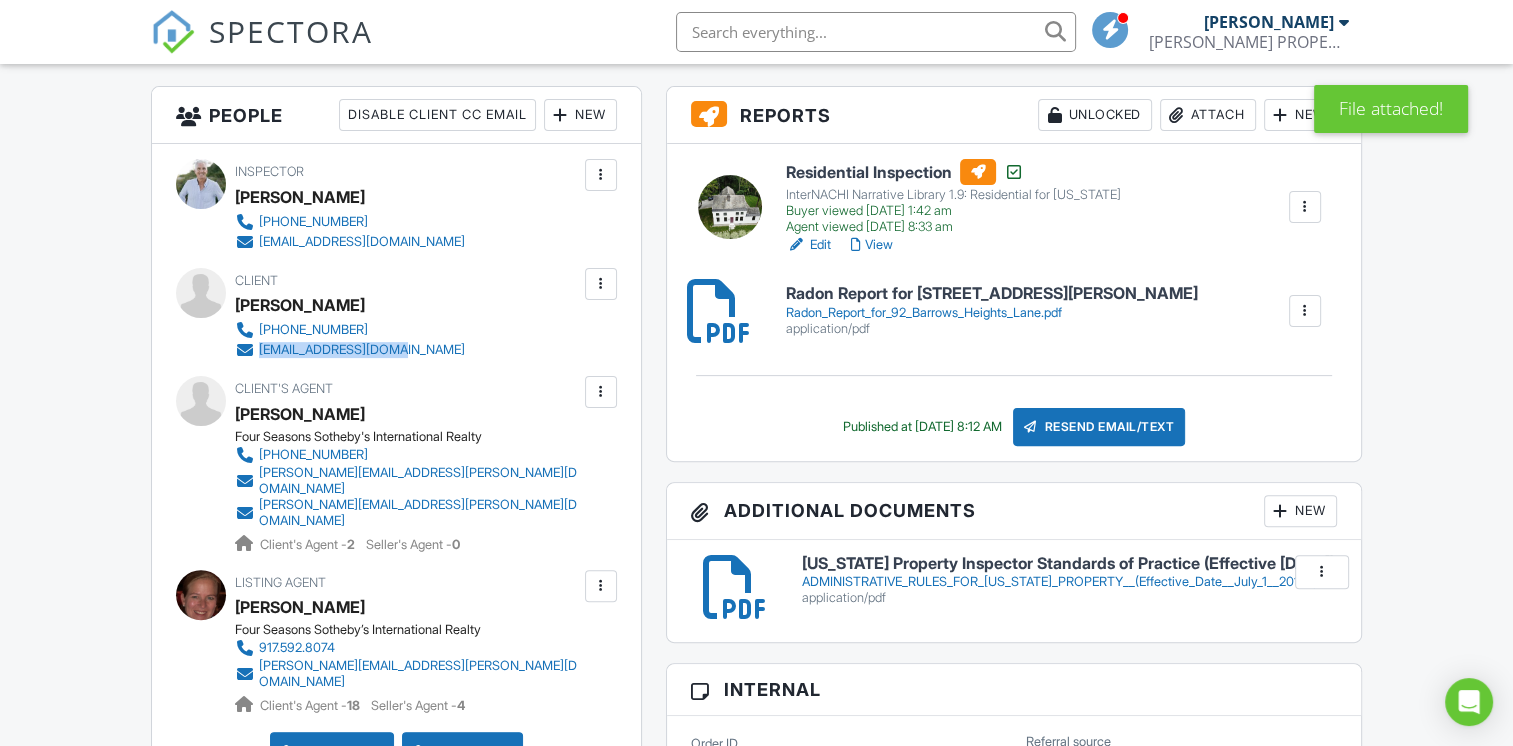 copy on "cbf.33405@icloud.com" 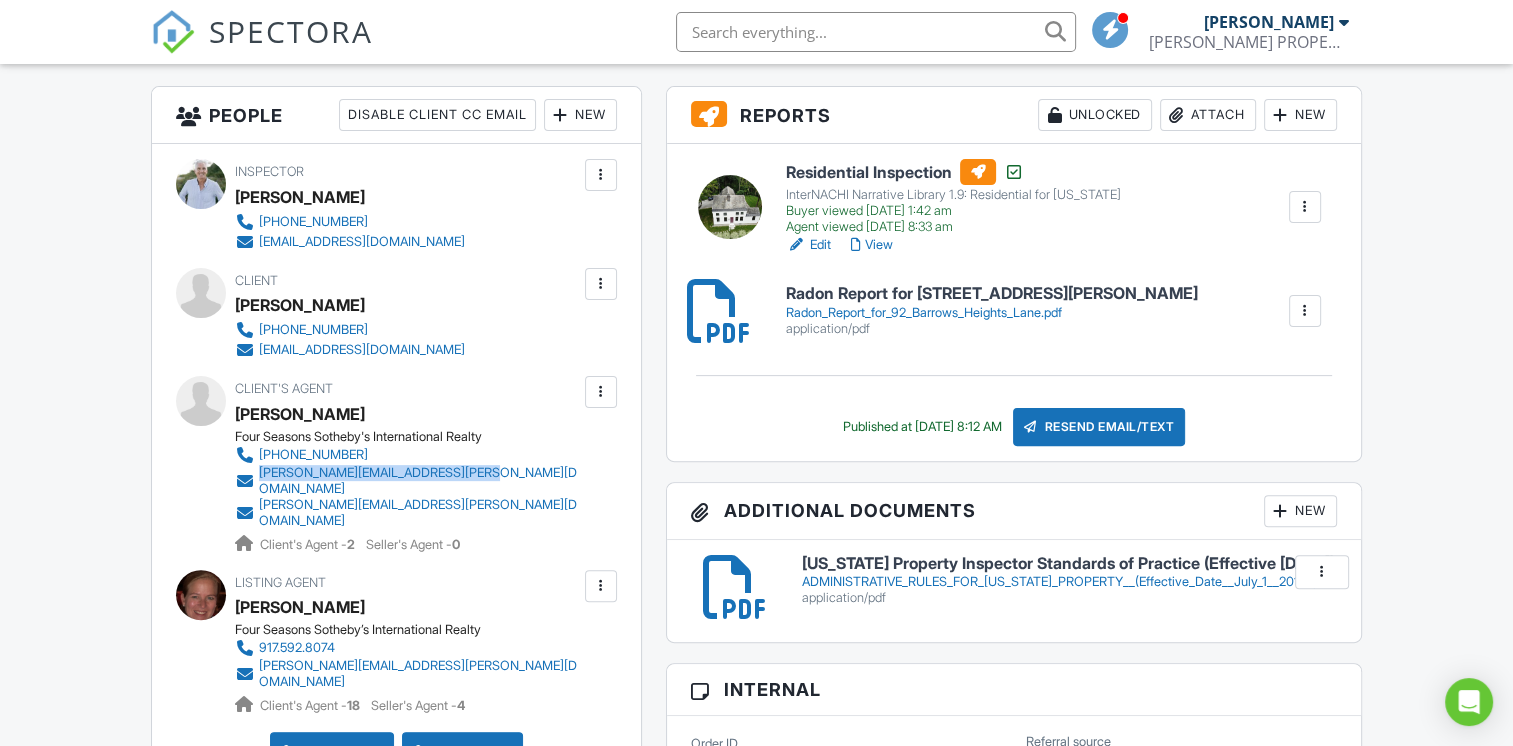 drag, startPoint x: 574, startPoint y: 478, endPoint x: 260, endPoint y: 470, distance: 314.1019 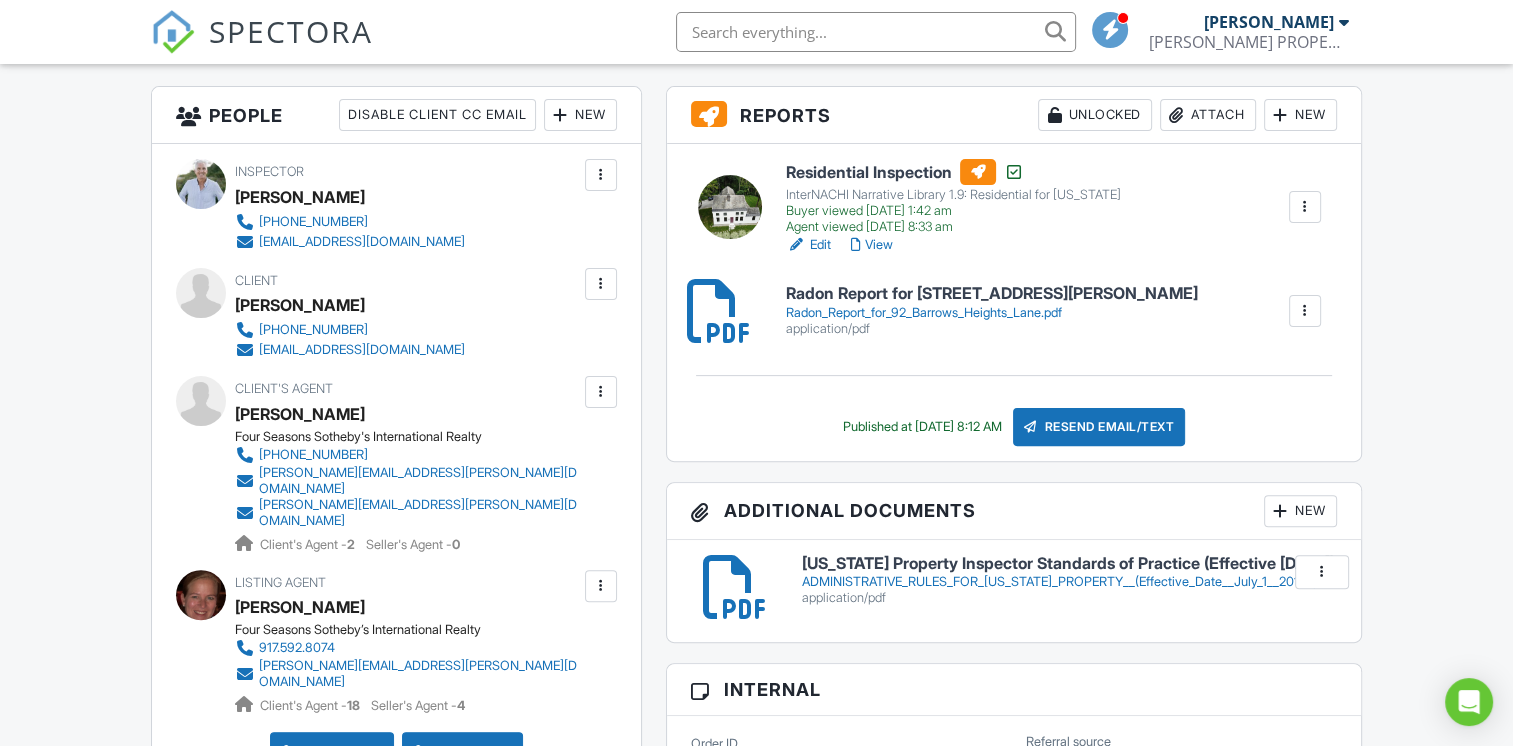 click on "Client's Agent
Richard Slocum
Four Seasons Sotheby's International Realty
540-270-9994
richard.slocum@fourseasonssir.com
adrienne.sherwood@fourseasonssir.com
Client's Agent -
2
Seller's Agent -
0" at bounding box center (455, 465) 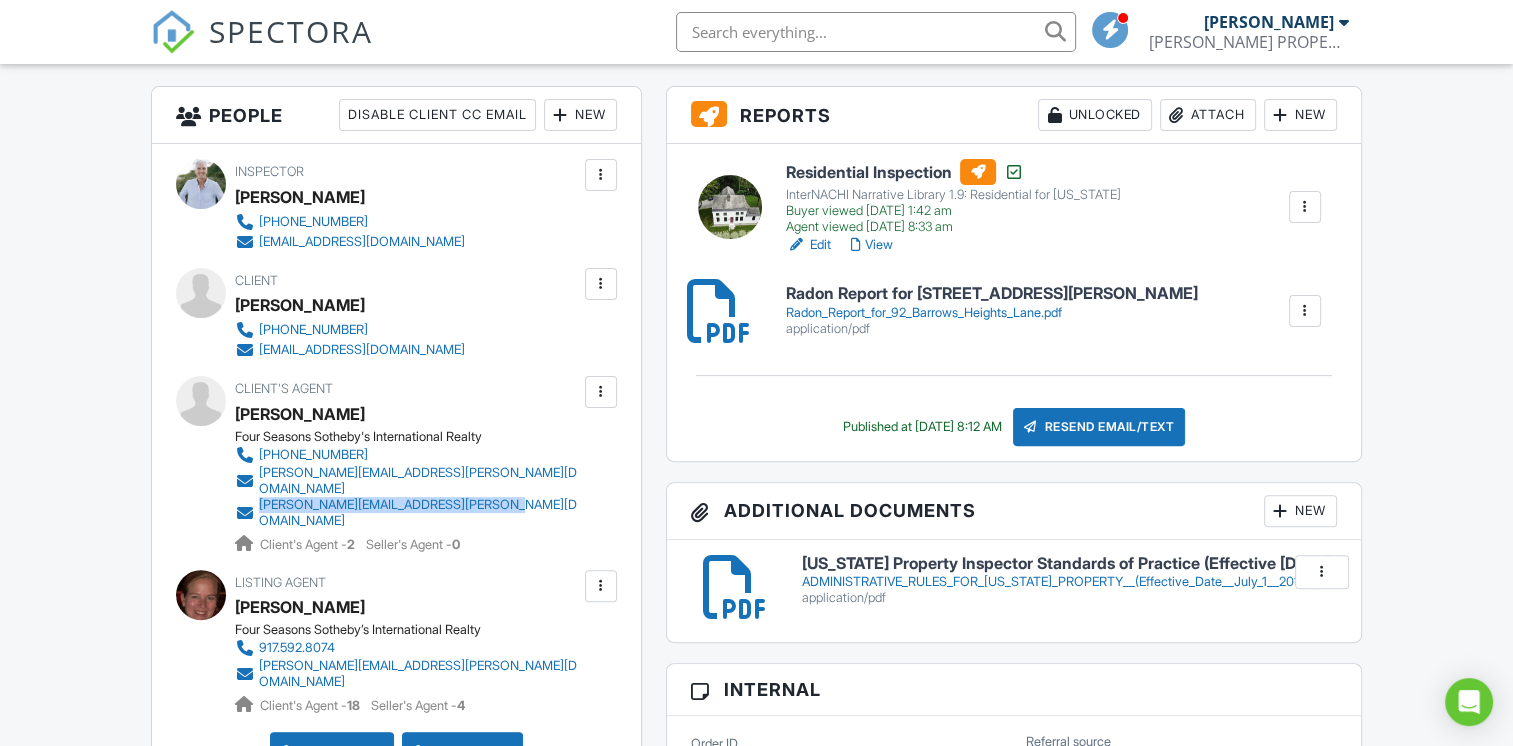 drag, startPoint x: 567, startPoint y: 496, endPoint x: 261, endPoint y: 493, distance: 306.0147 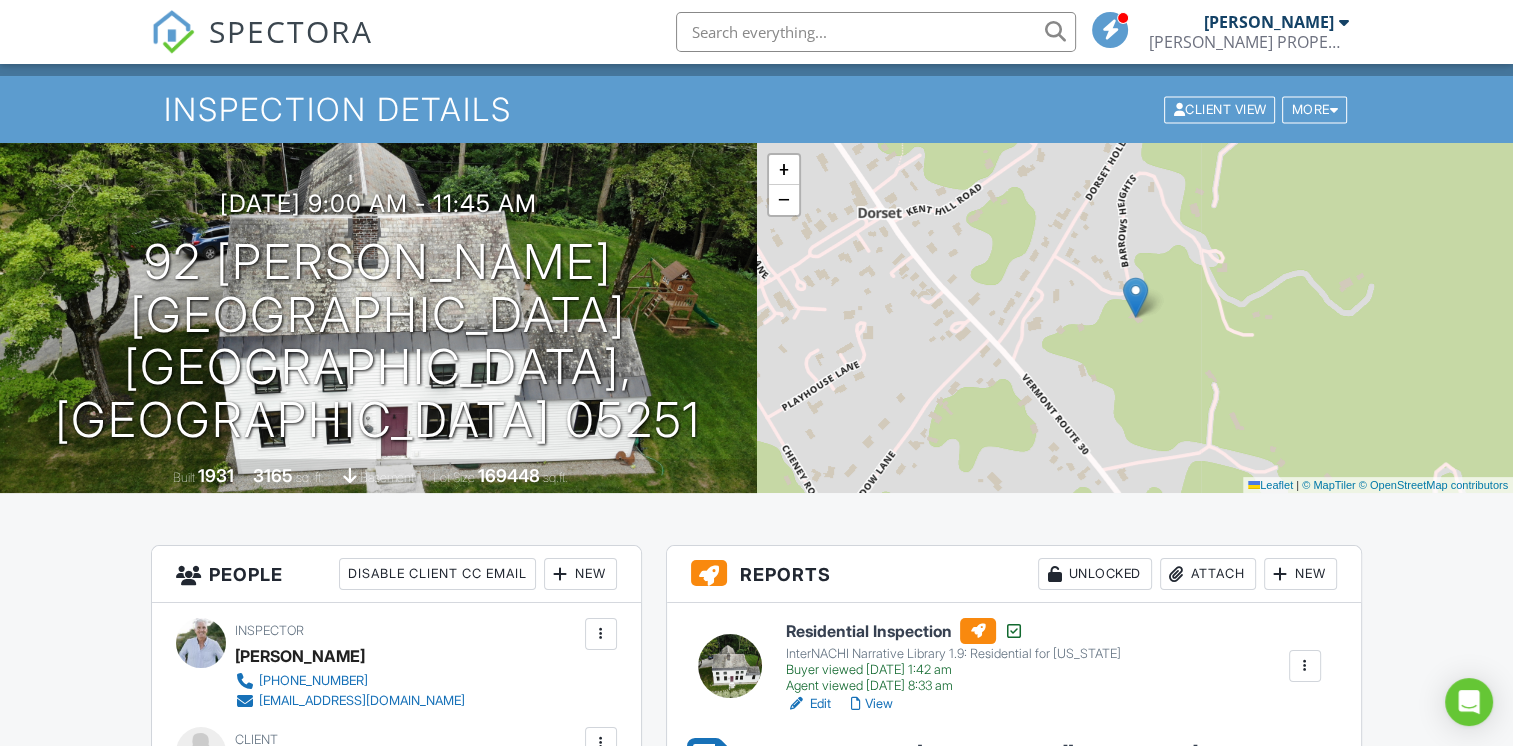 scroll, scrollTop: 0, scrollLeft: 0, axis: both 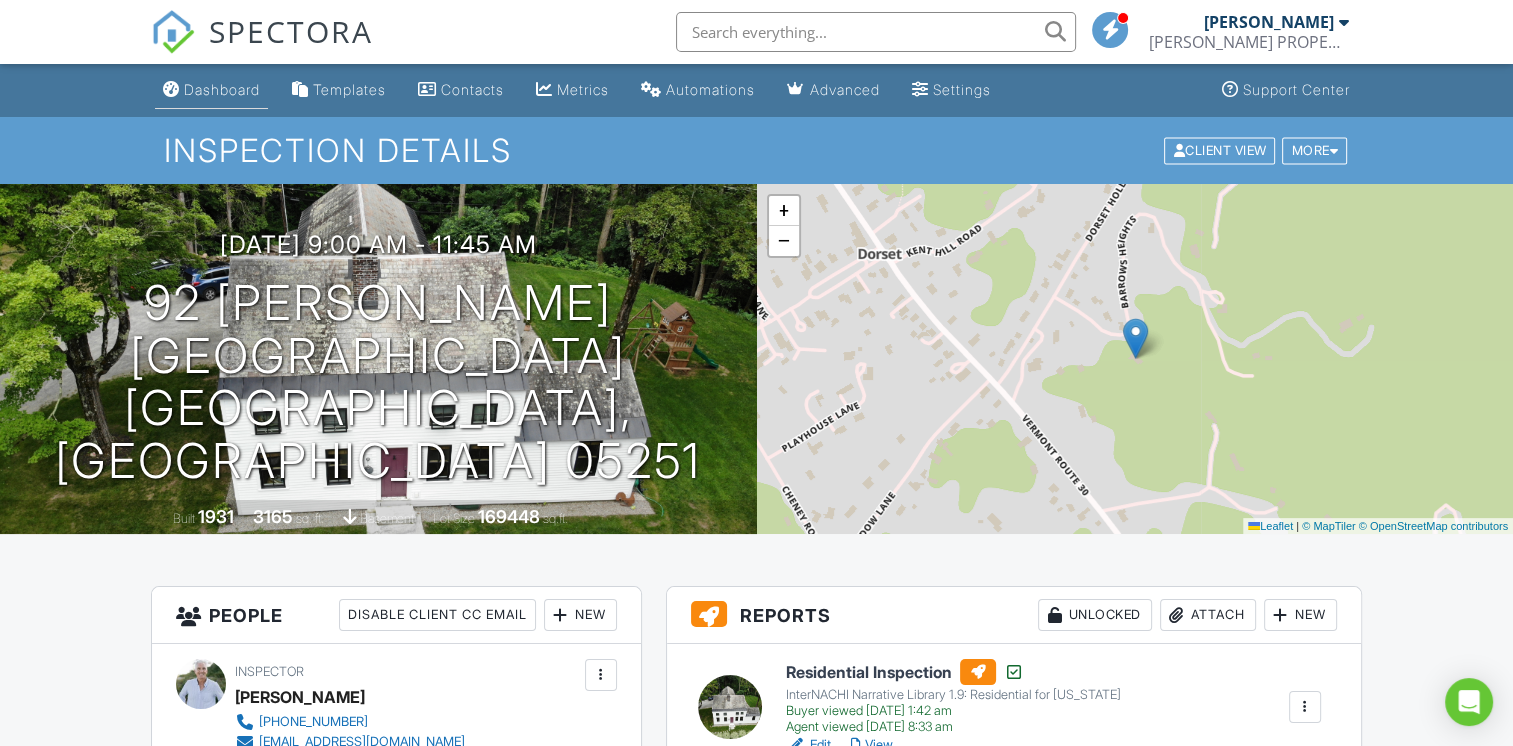 click on "Dashboard" at bounding box center (222, 89) 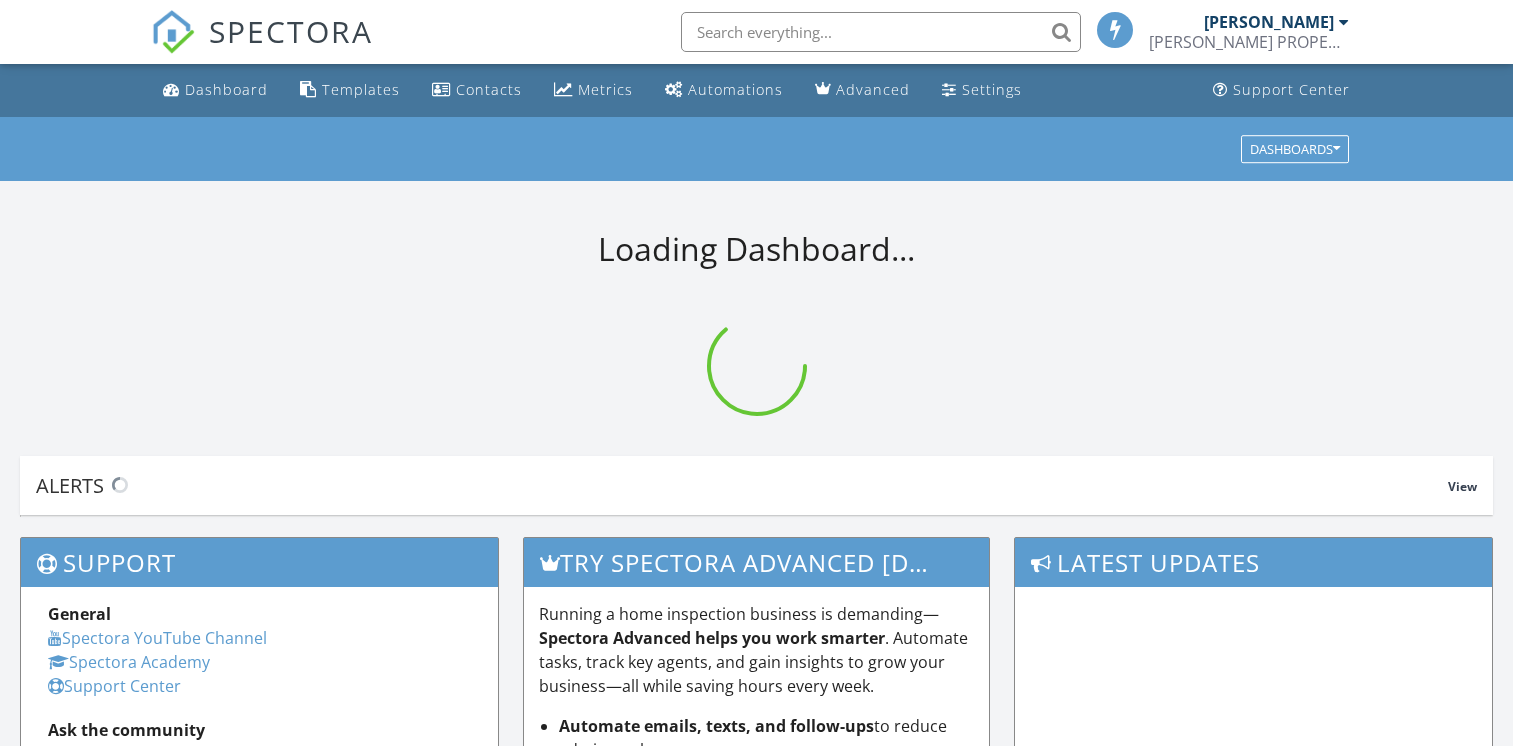 scroll, scrollTop: 0, scrollLeft: 0, axis: both 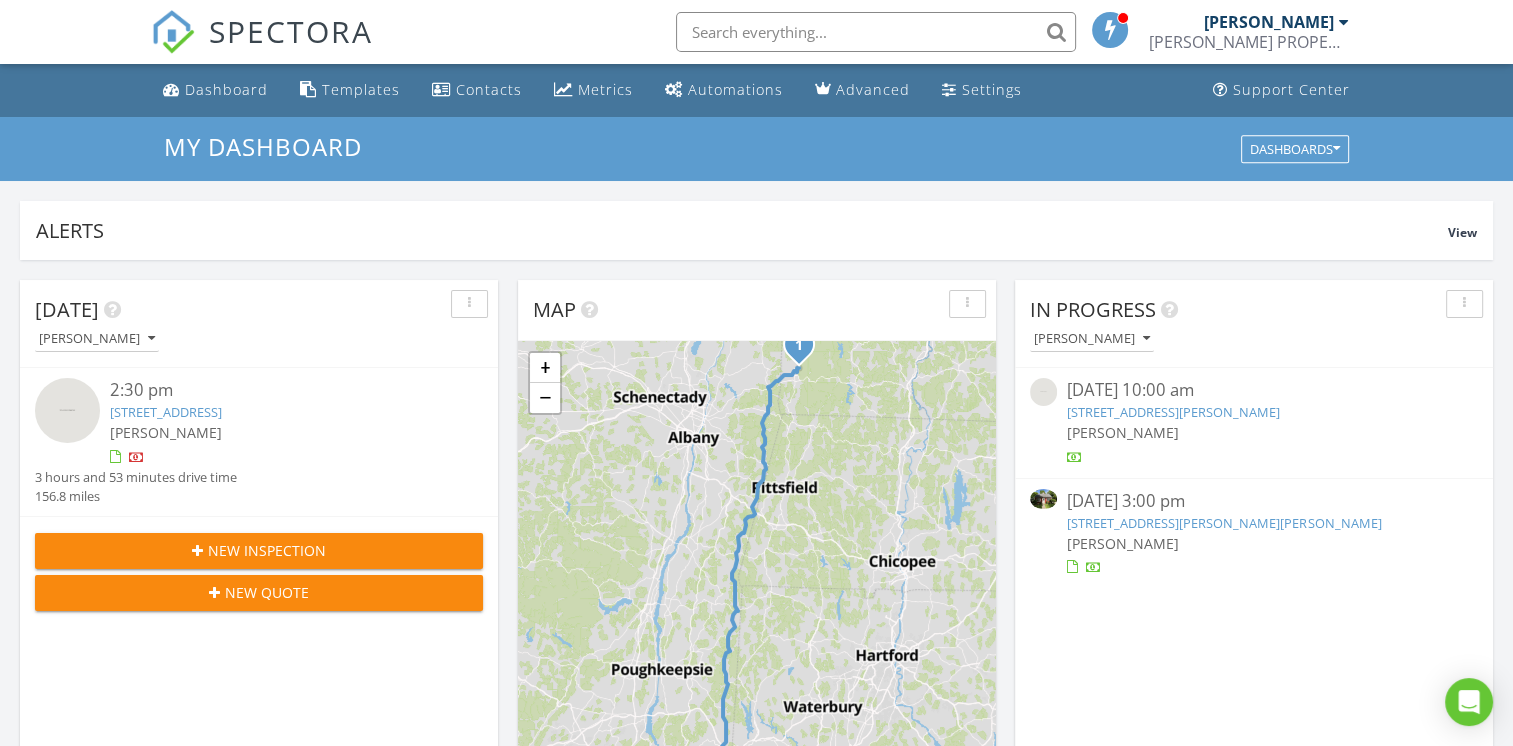 click on "316 Jepson Rd, Stamford, VT 05352" at bounding box center [1173, 412] 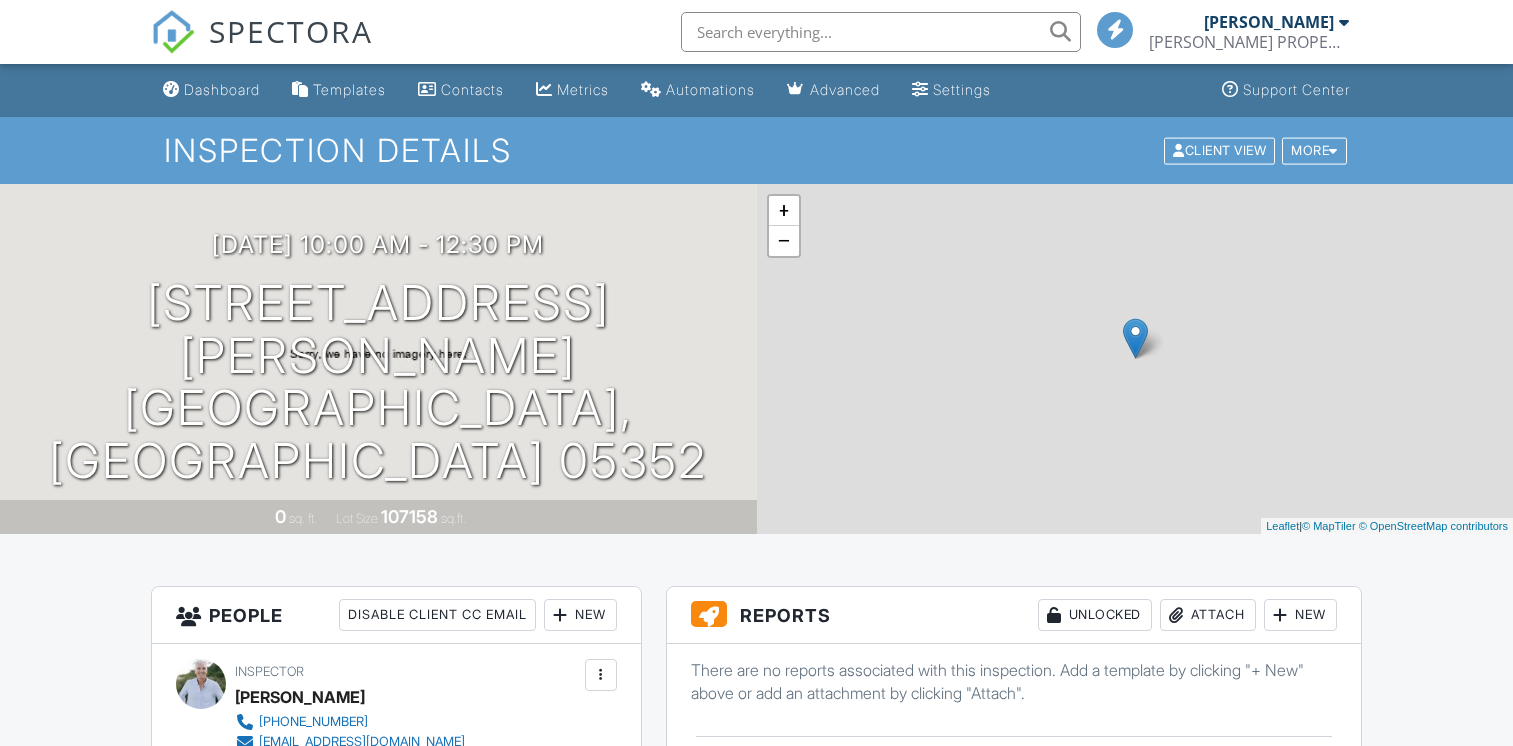 scroll, scrollTop: 140, scrollLeft: 0, axis: vertical 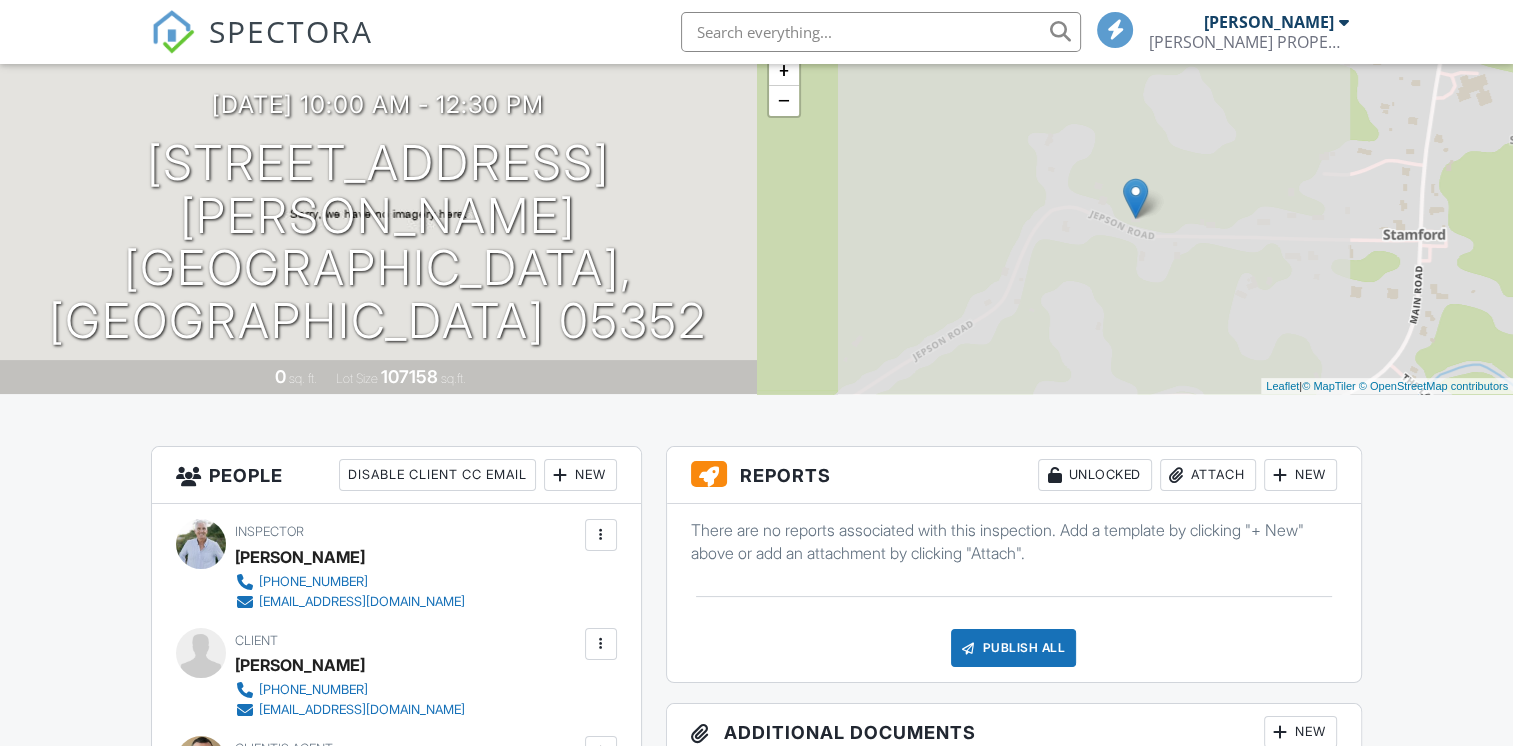 click on "Attach" at bounding box center [1208, 475] 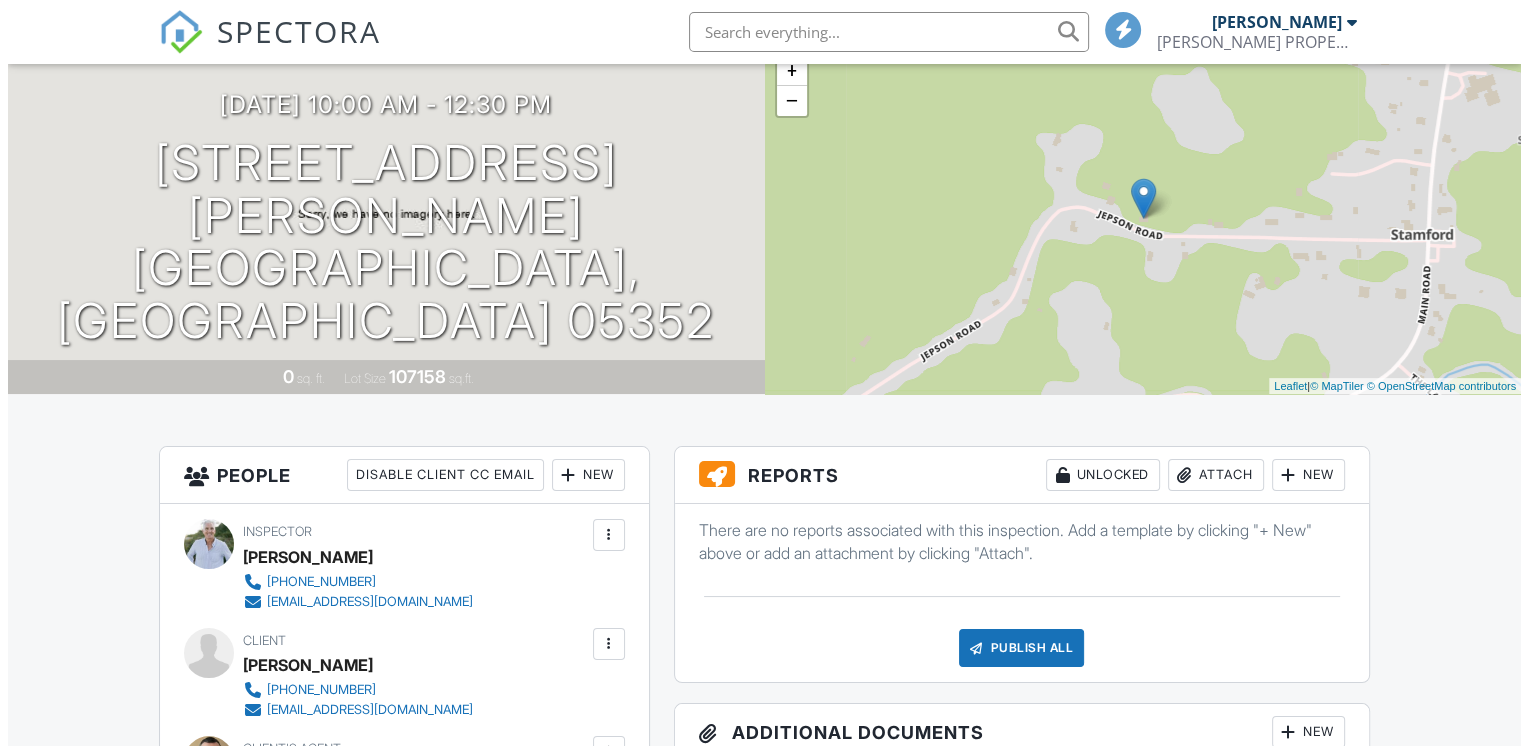 scroll, scrollTop: 300, scrollLeft: 0, axis: vertical 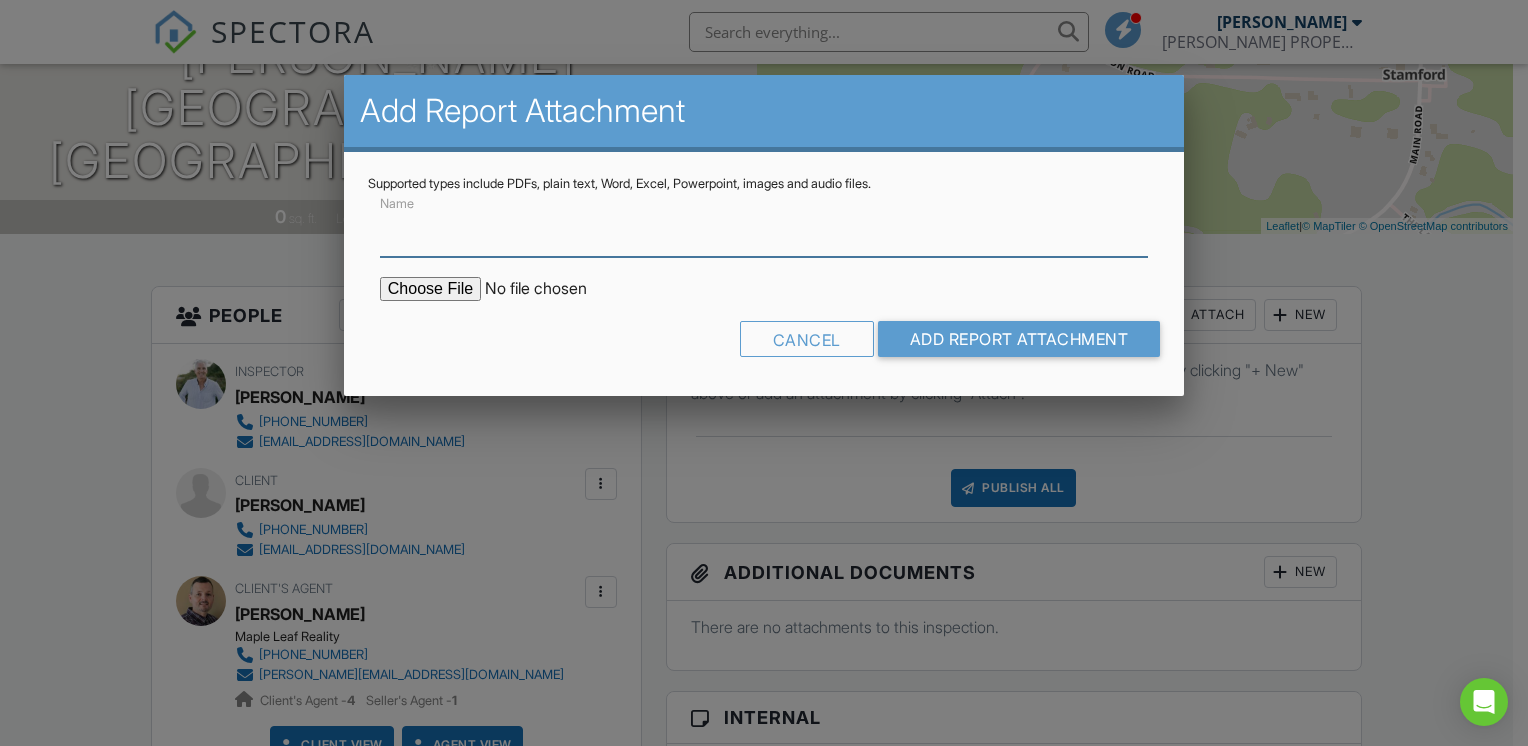 click on "Name" at bounding box center (764, 232) 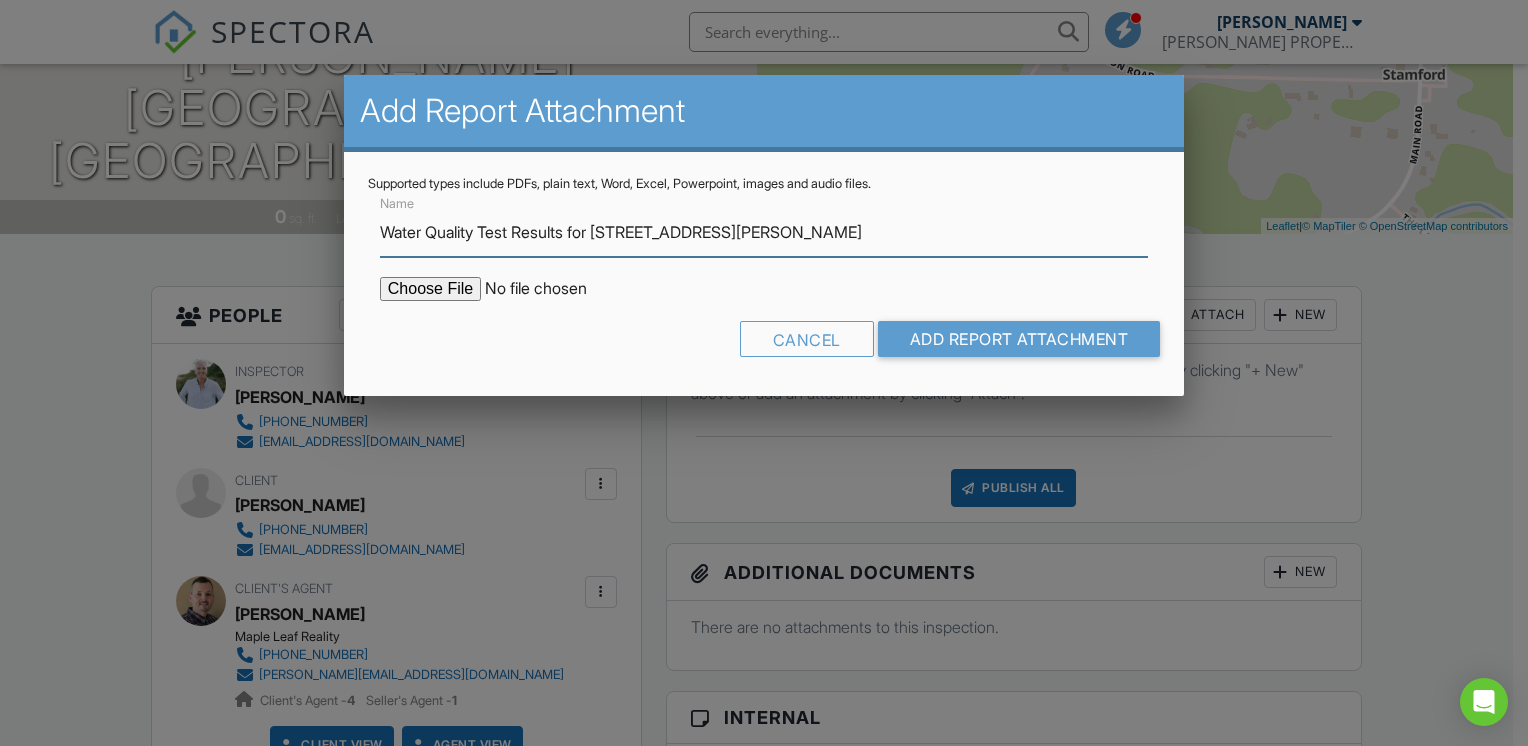type on "Water Quality Test Results for [STREET_ADDRESS][PERSON_NAME]" 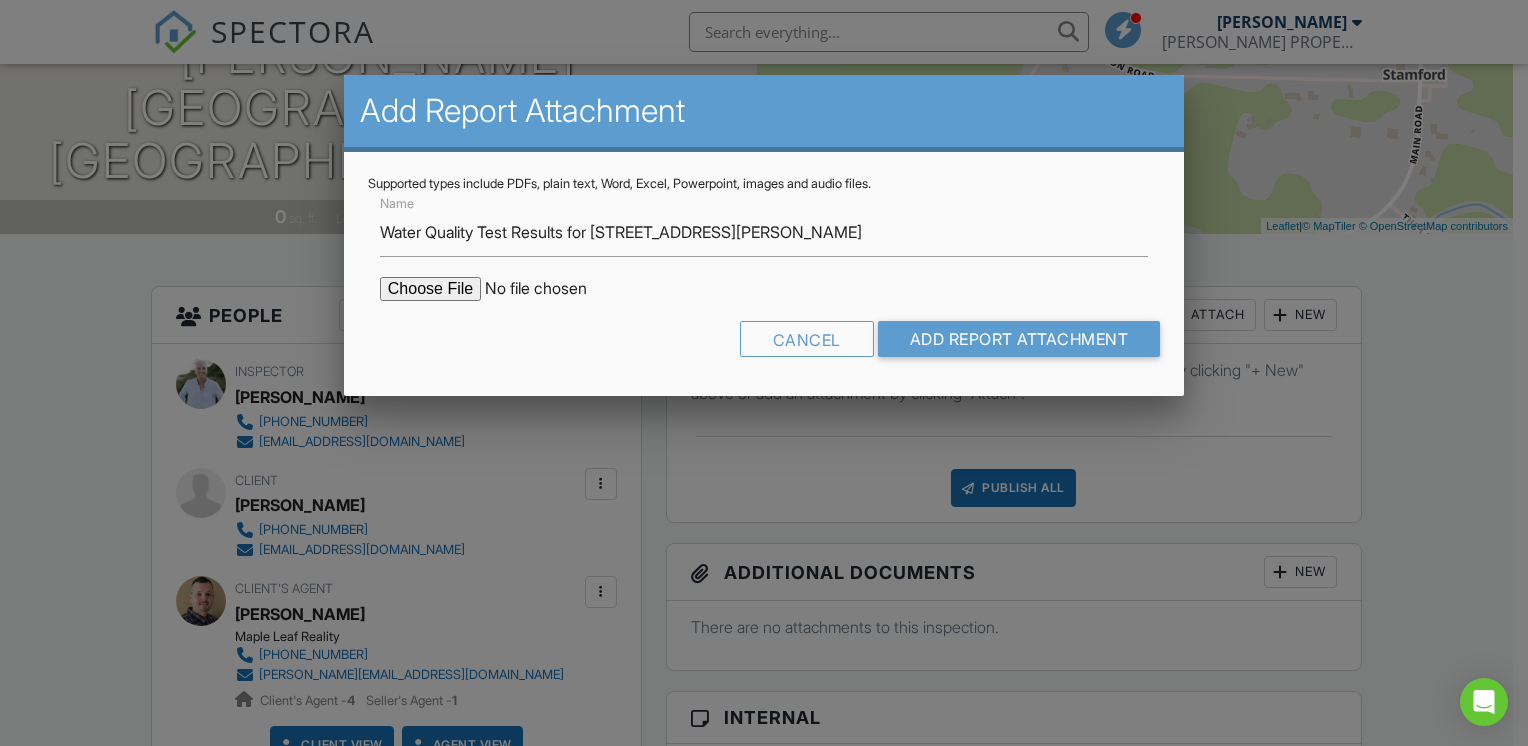 click at bounding box center (550, 289) 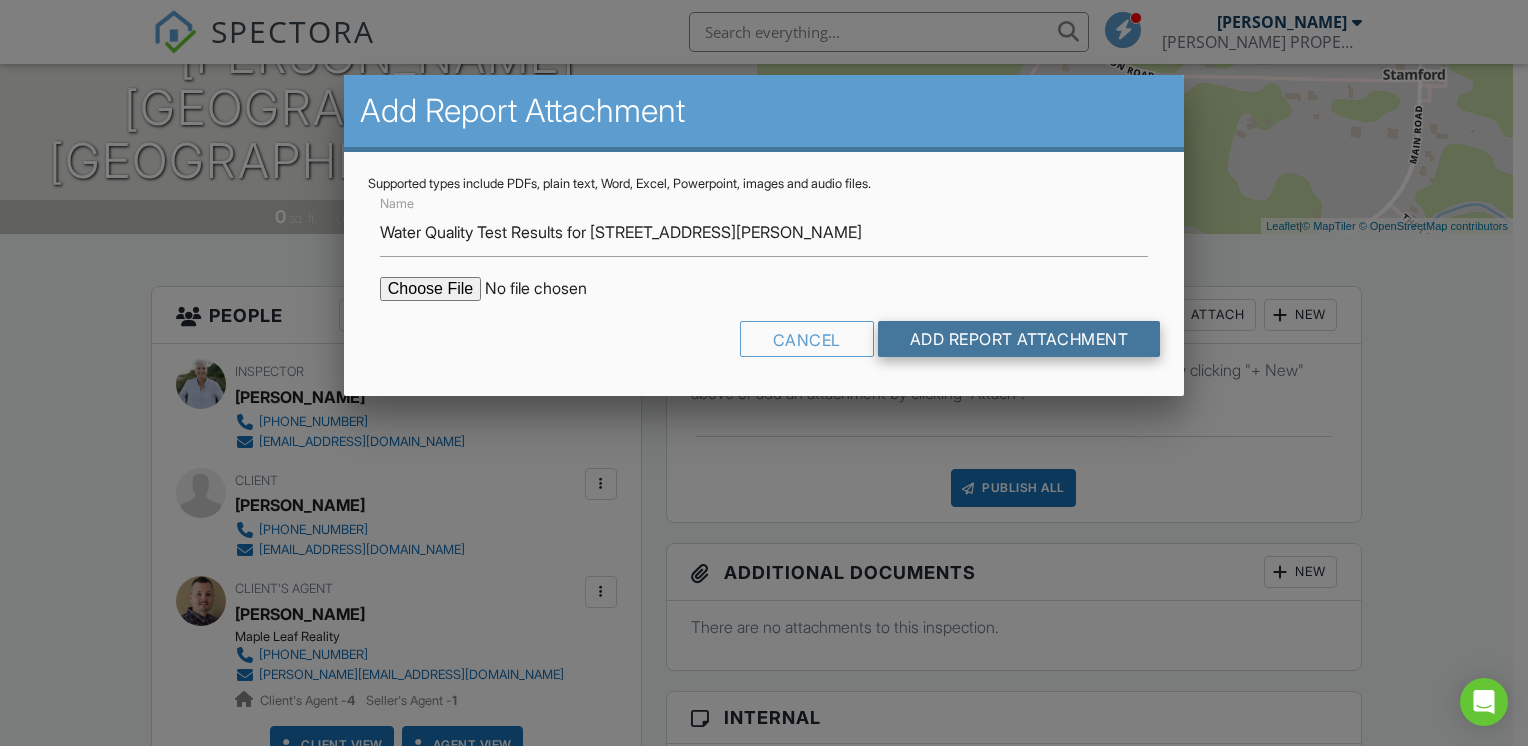 click on "Add Report Attachment" at bounding box center (1019, 339) 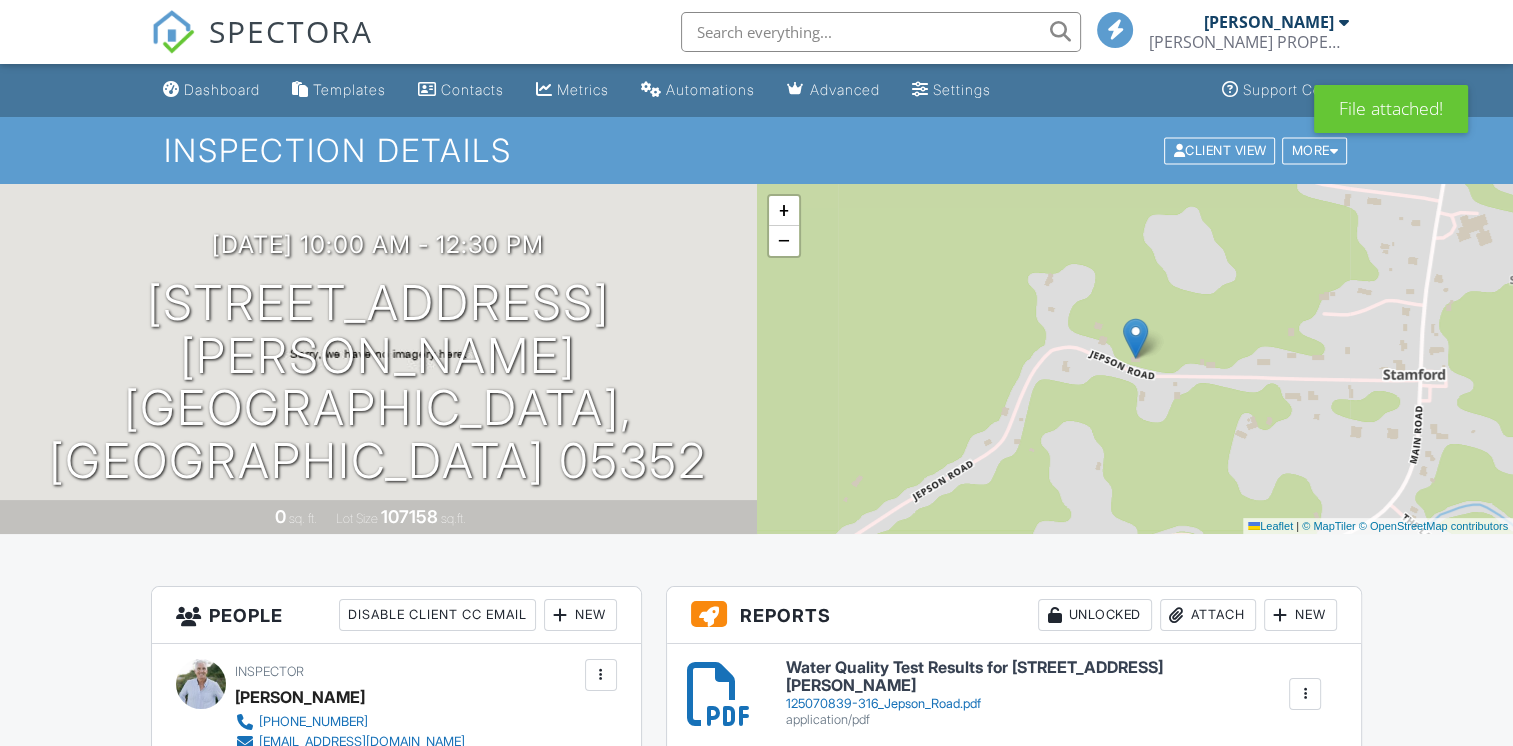 scroll, scrollTop: 300, scrollLeft: 0, axis: vertical 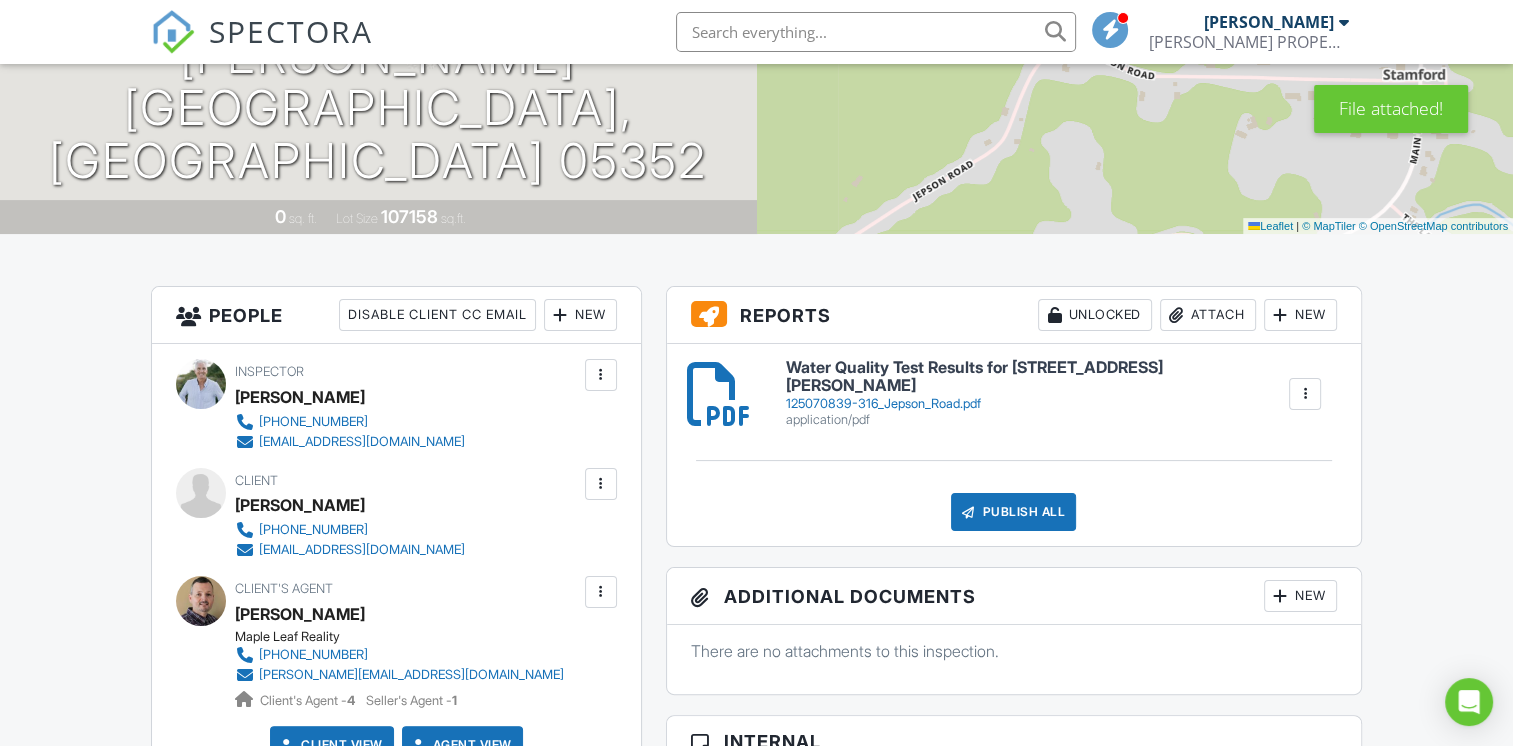 click on "Publish All" at bounding box center [1013, 512] 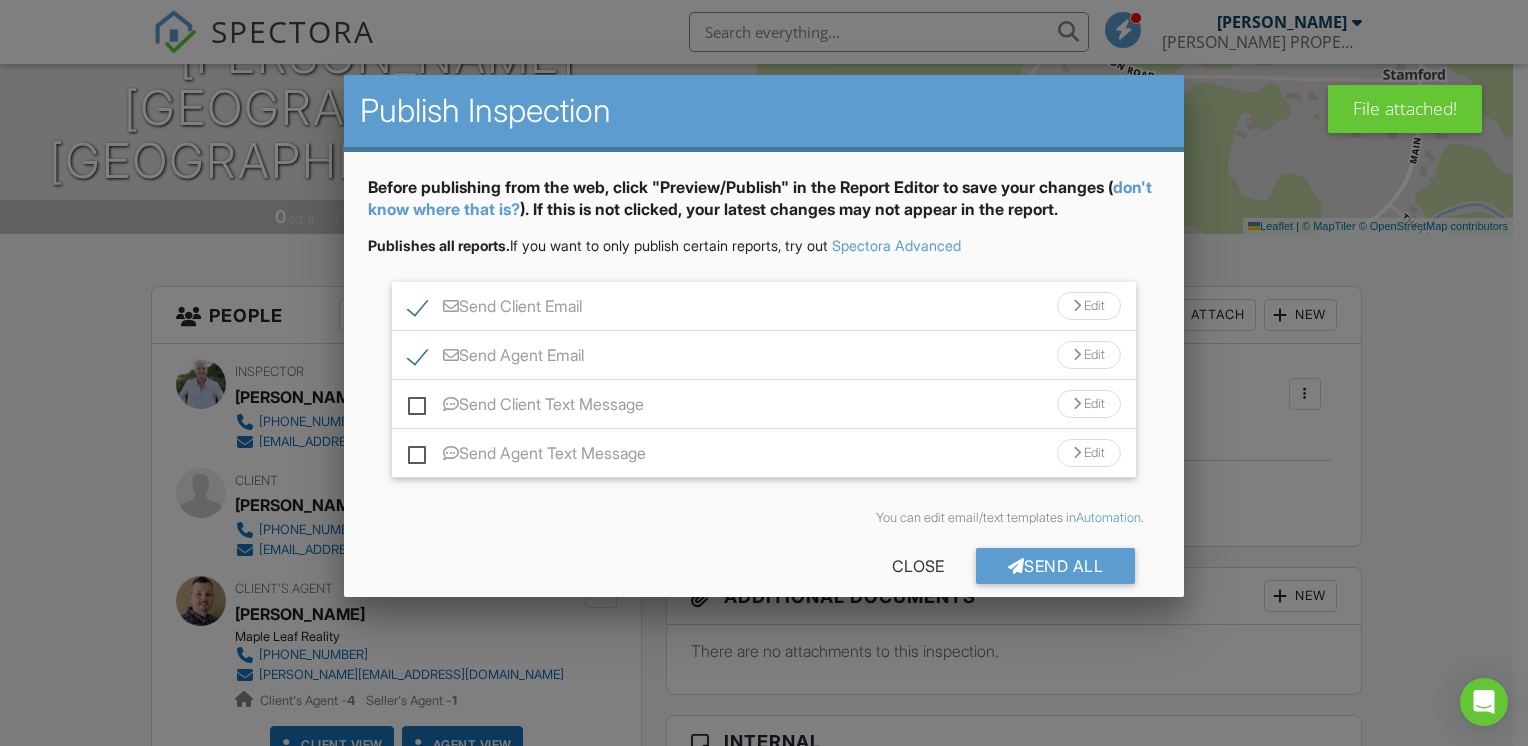 click on "Send Client Text Message" at bounding box center [526, 407] 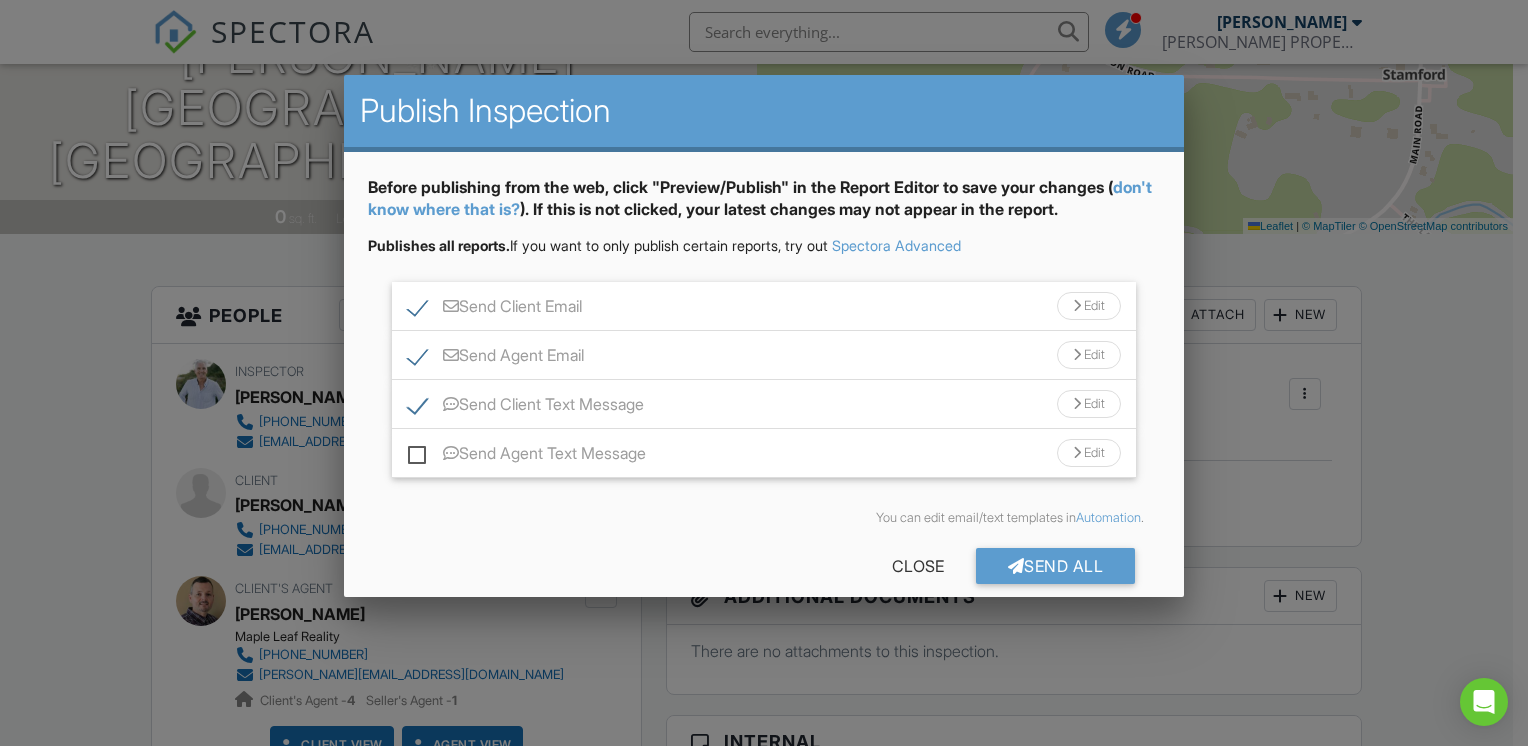 click on "Send Agent Text Message" at bounding box center [527, 456] 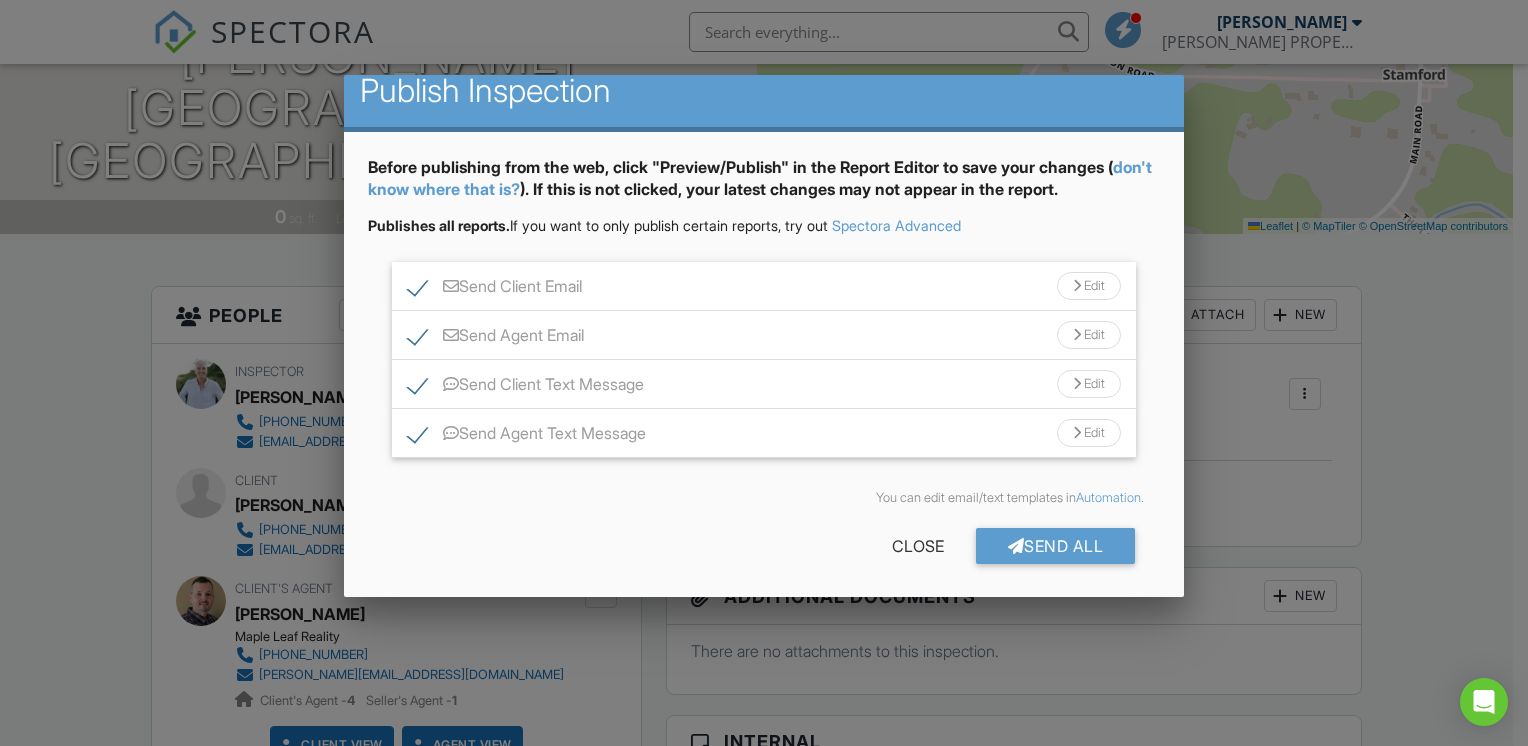 scroll, scrollTop: 23, scrollLeft: 0, axis: vertical 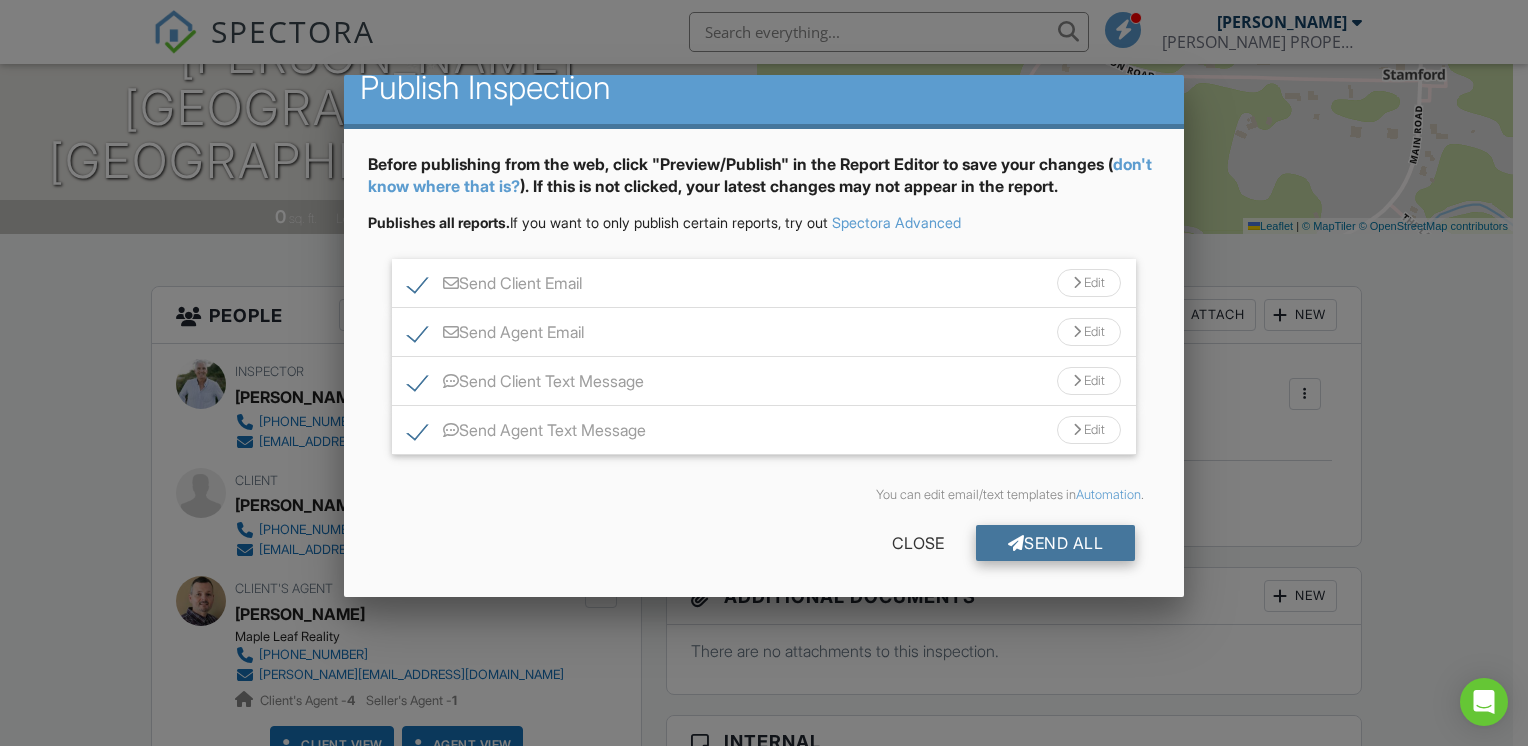 click on "Send All" at bounding box center [1056, 543] 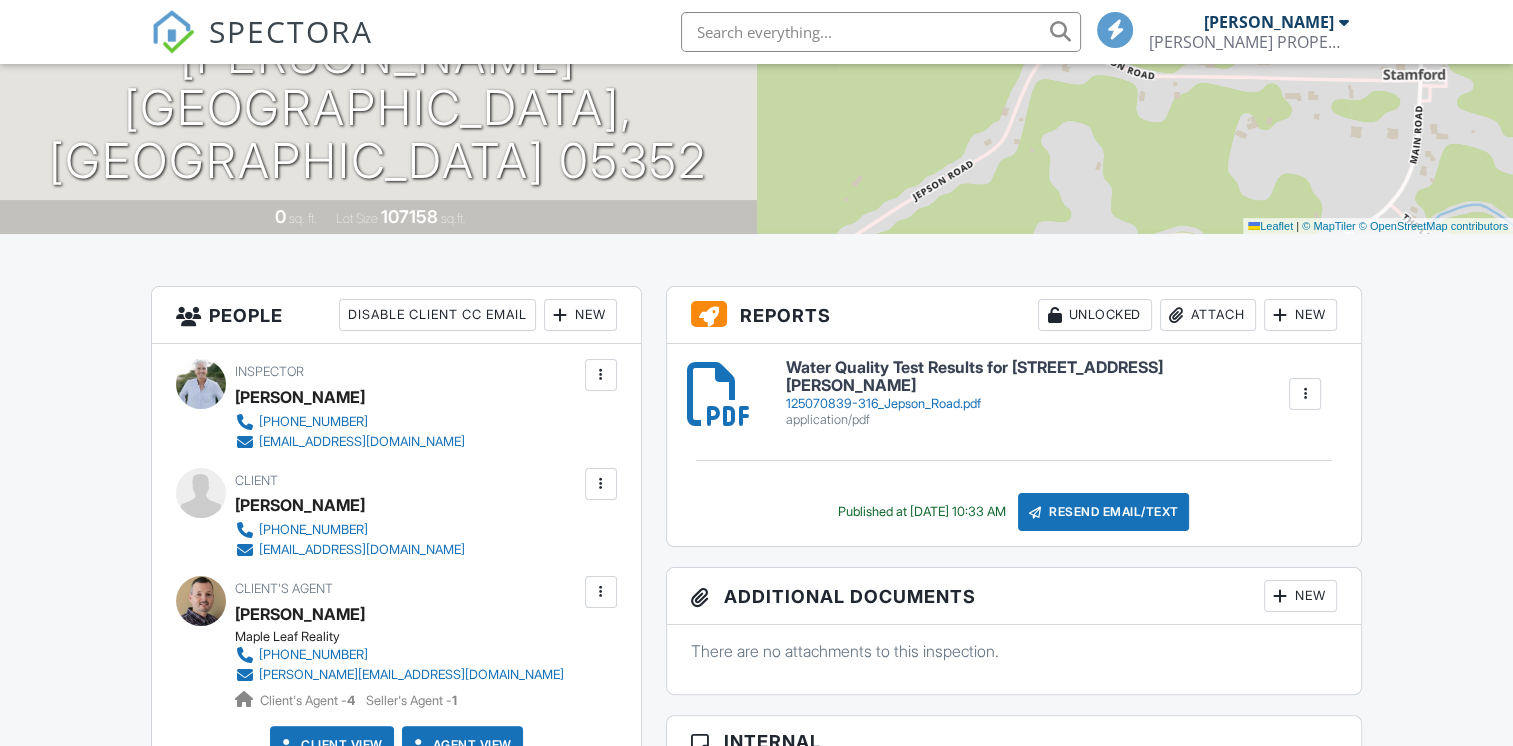scroll, scrollTop: 300, scrollLeft: 0, axis: vertical 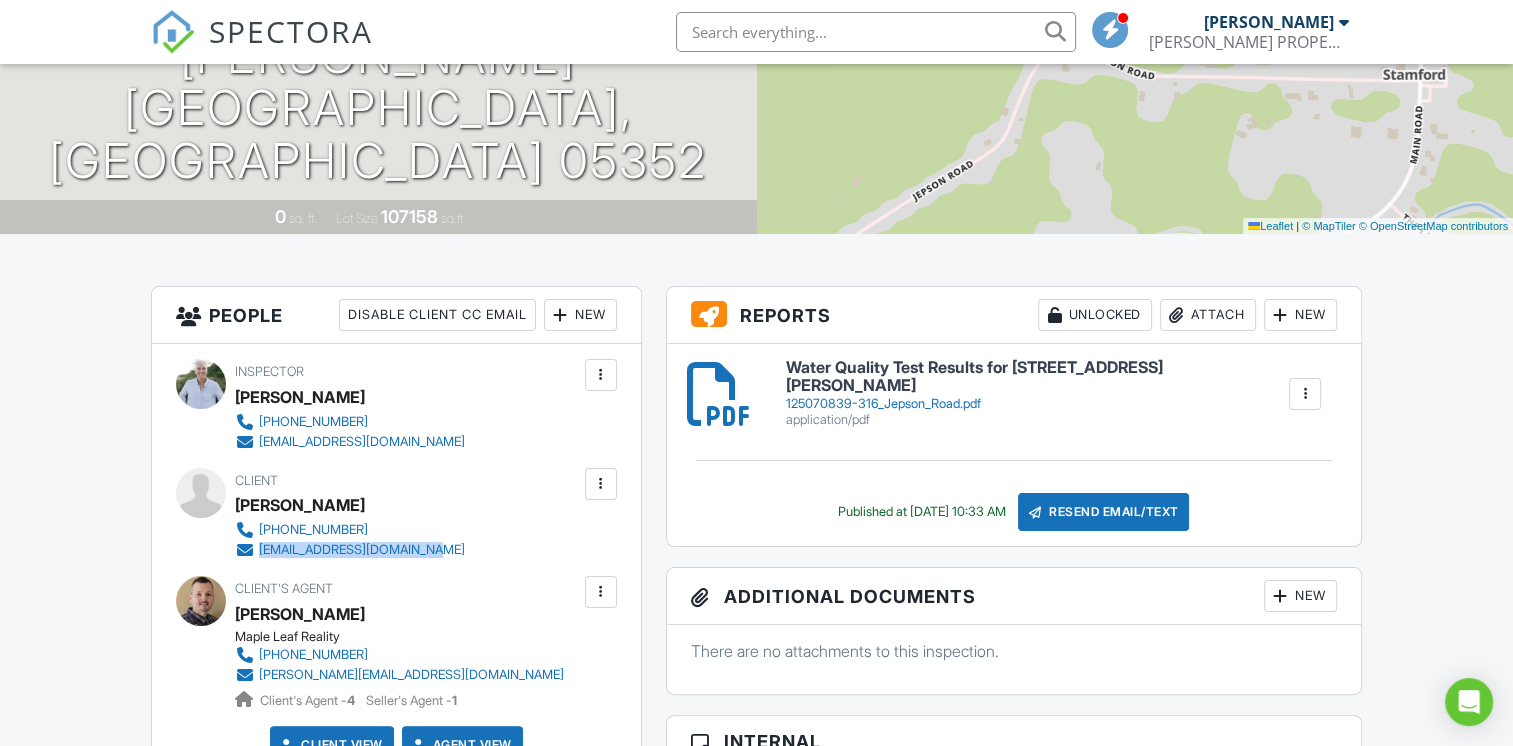 drag, startPoint x: 452, startPoint y: 554, endPoint x: 260, endPoint y: 550, distance: 192.04166 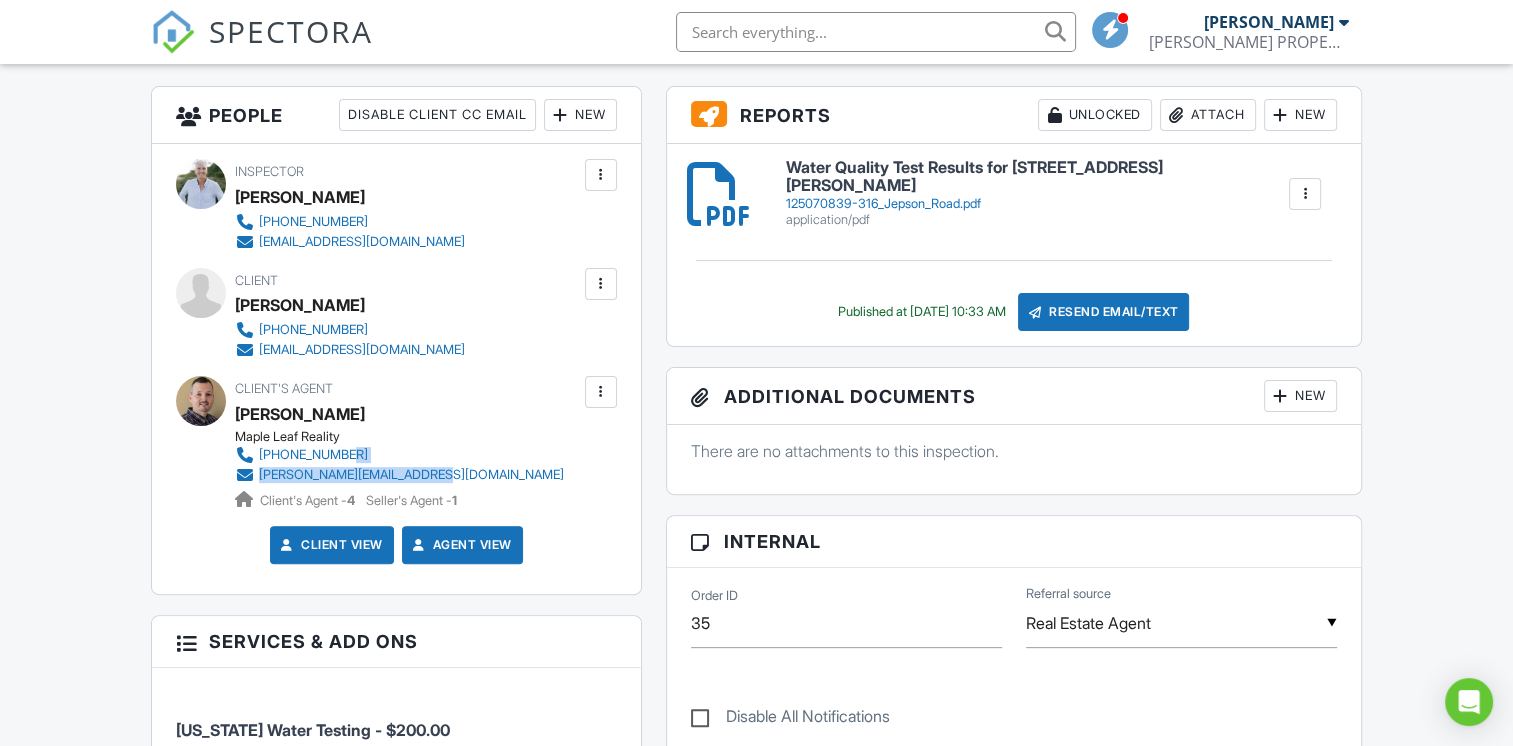 drag, startPoint x: 502, startPoint y: 459, endPoint x: 438, endPoint y: 471, distance: 65.11528 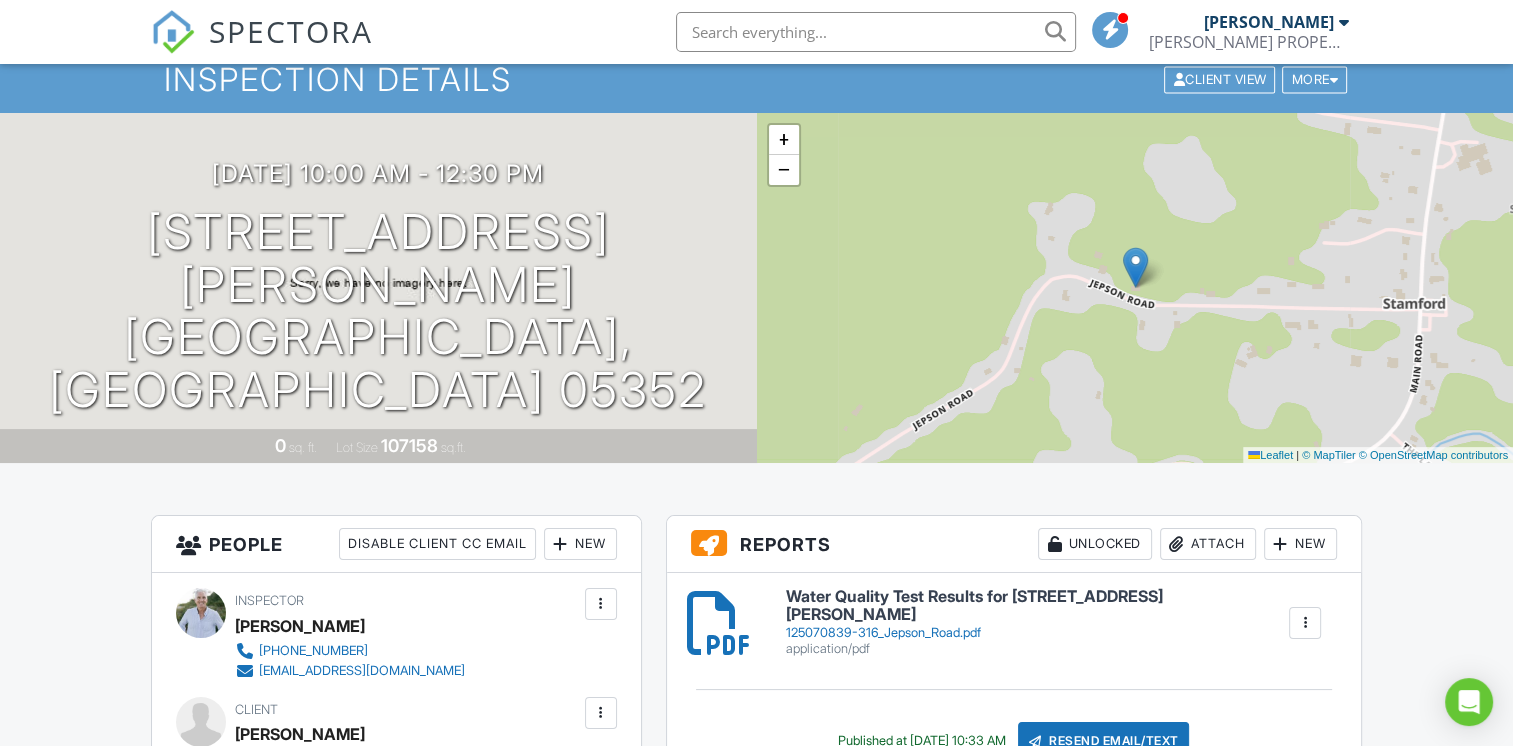 scroll, scrollTop: 0, scrollLeft: 0, axis: both 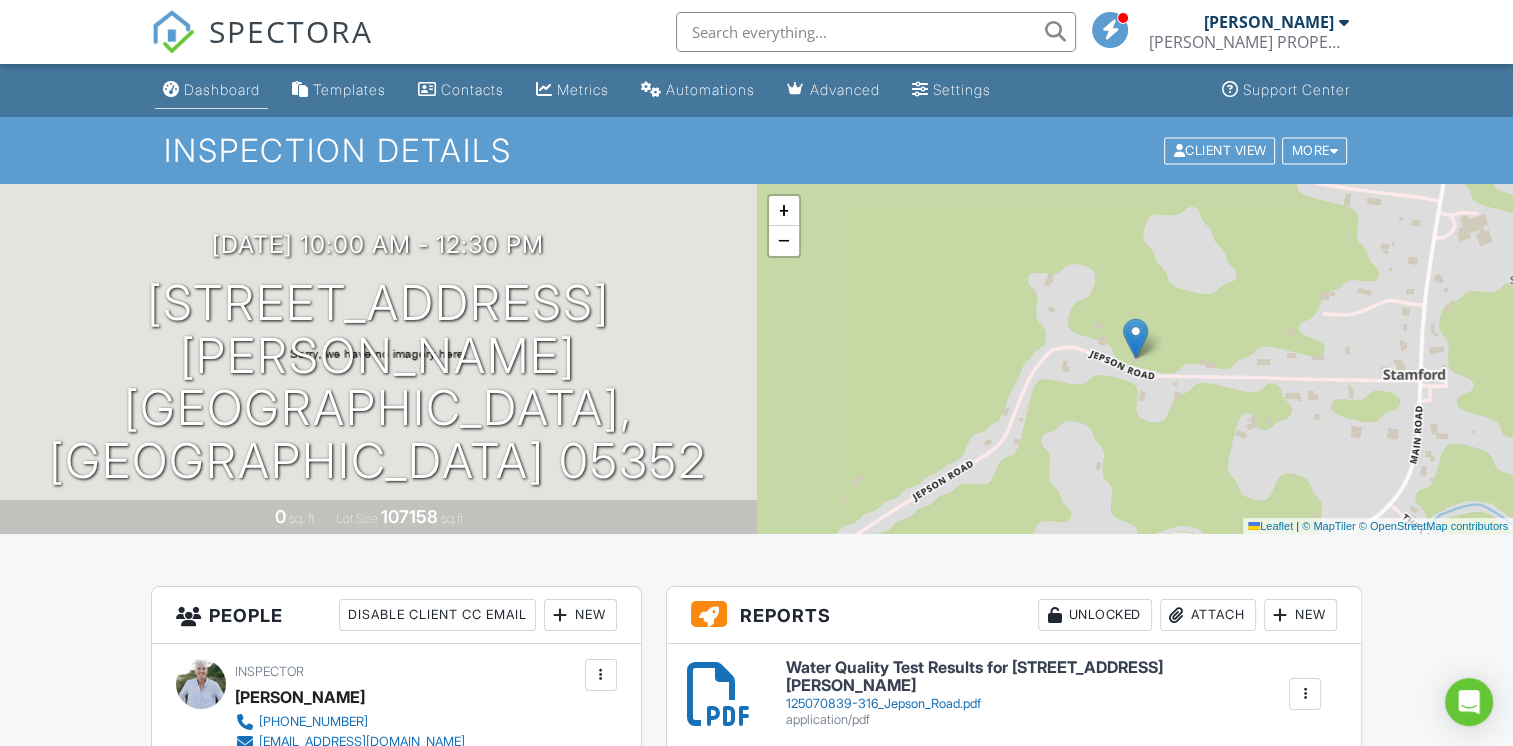 click on "Dashboard" at bounding box center (211, 90) 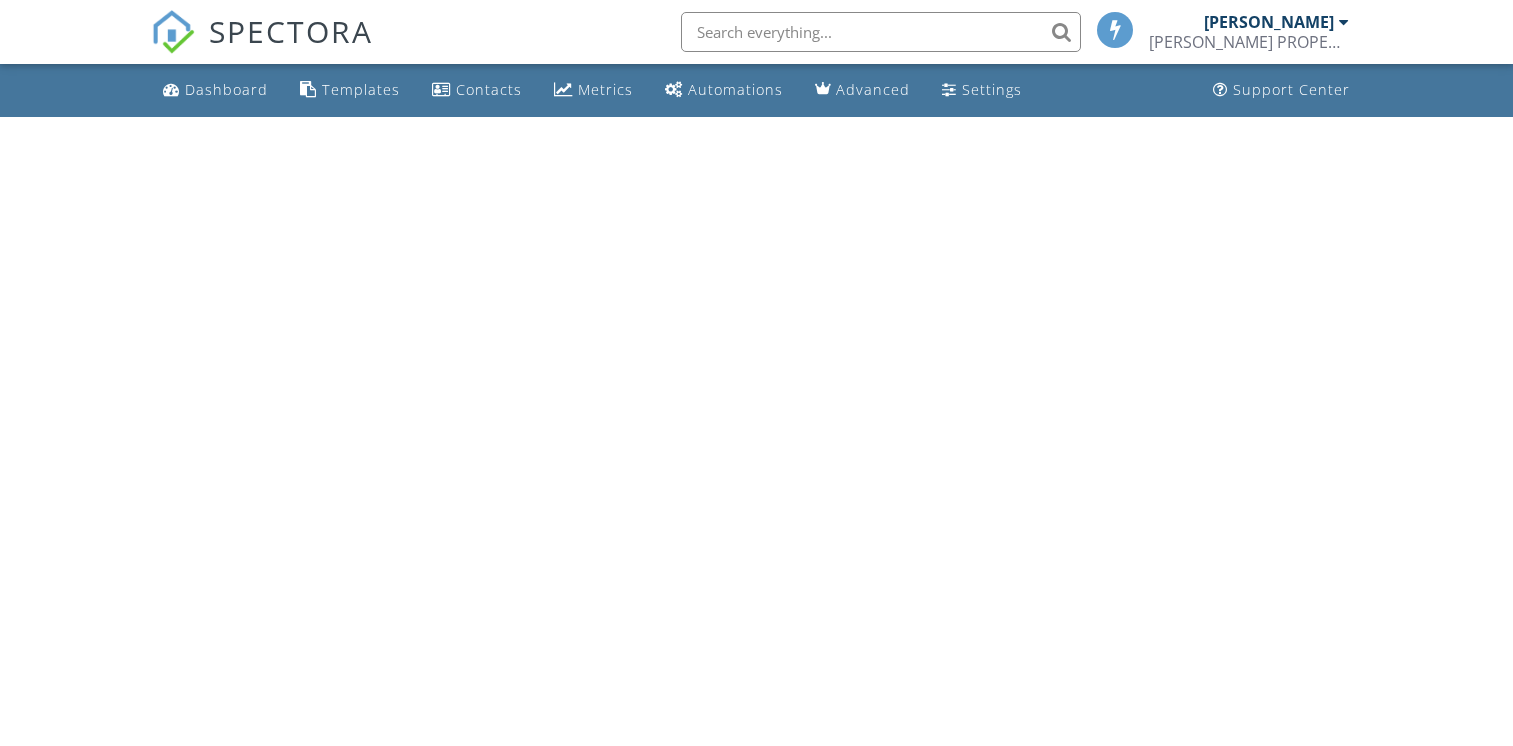 scroll, scrollTop: 0, scrollLeft: 0, axis: both 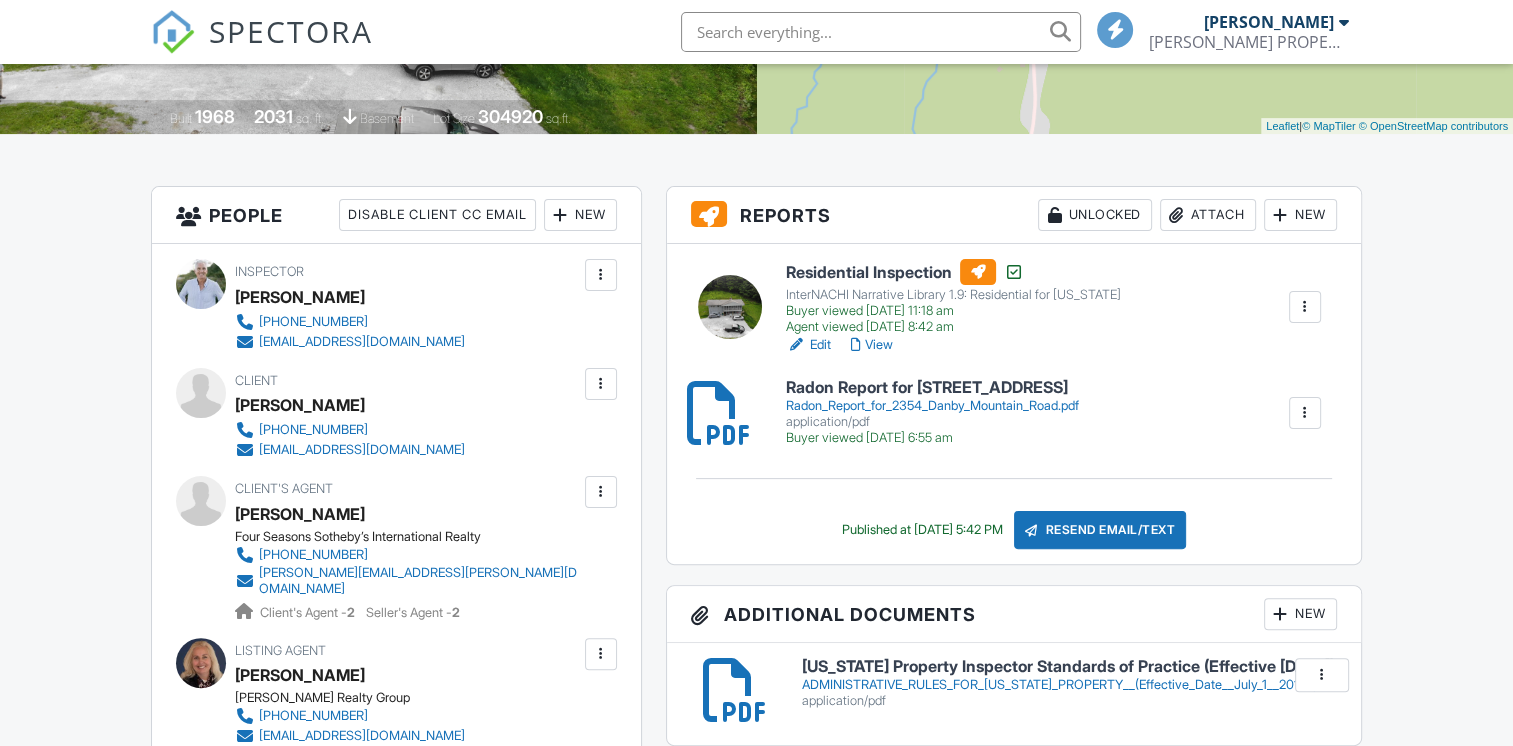 click on "Attach" at bounding box center (1208, 215) 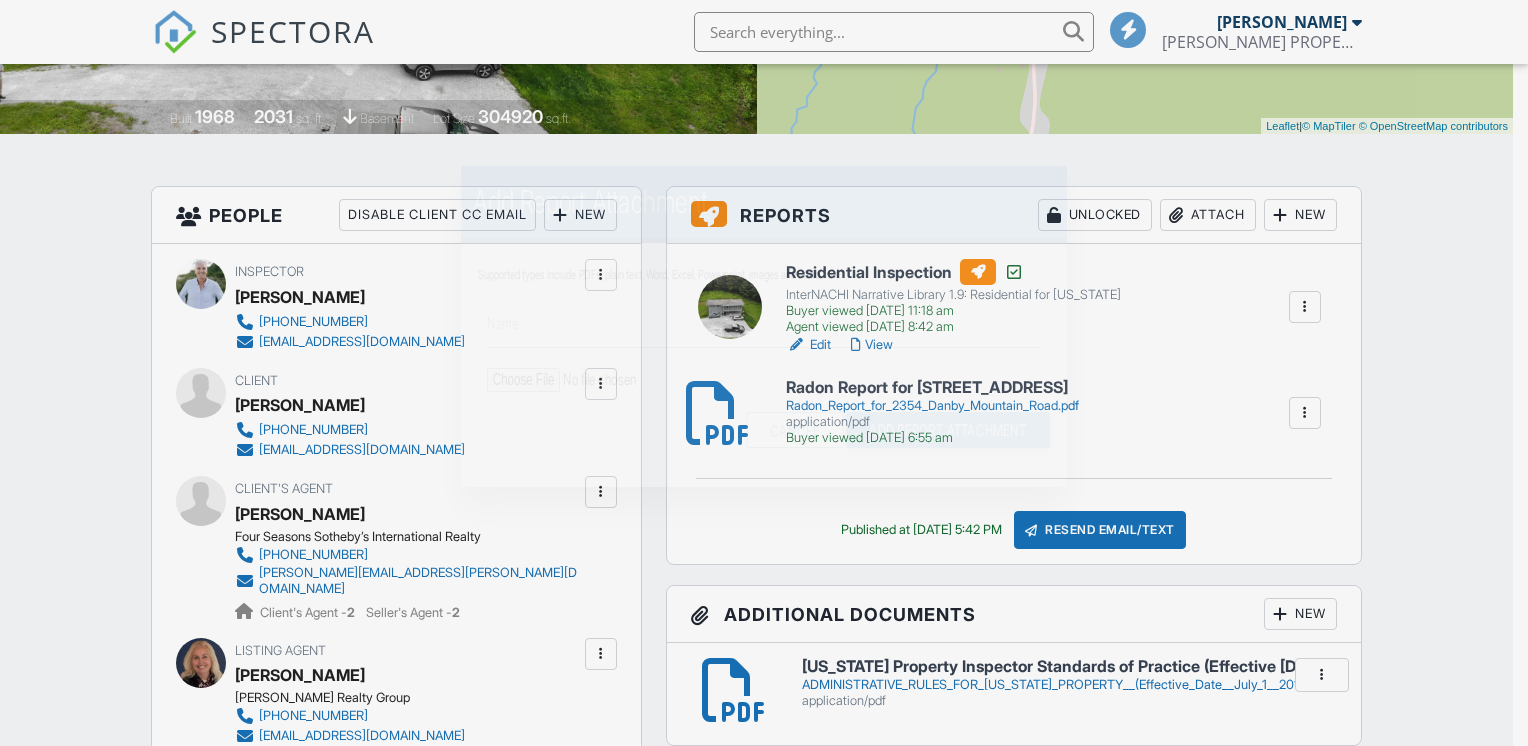 scroll, scrollTop: 0, scrollLeft: 0, axis: both 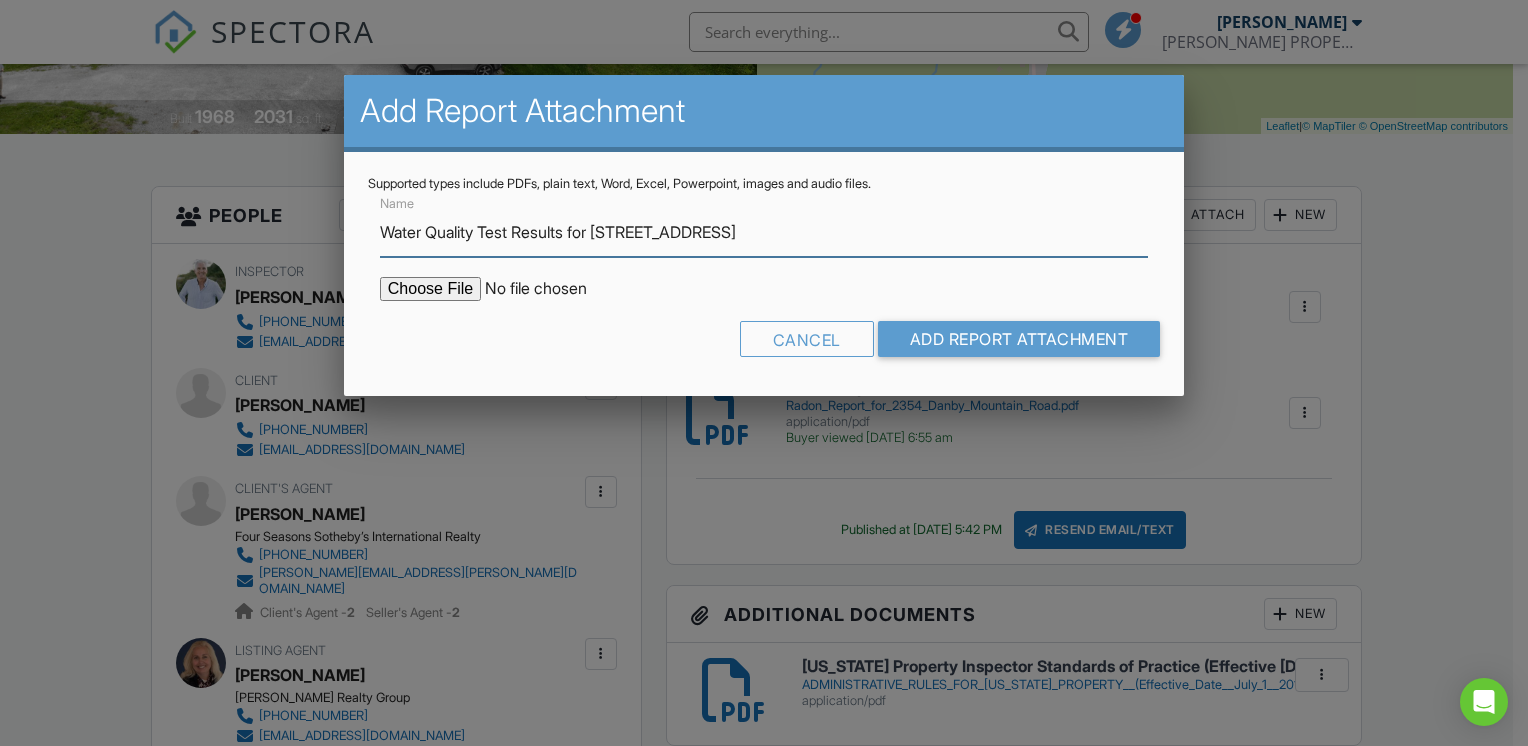 type on "Water Quality Test Results for 2354 Danby Mountain Road" 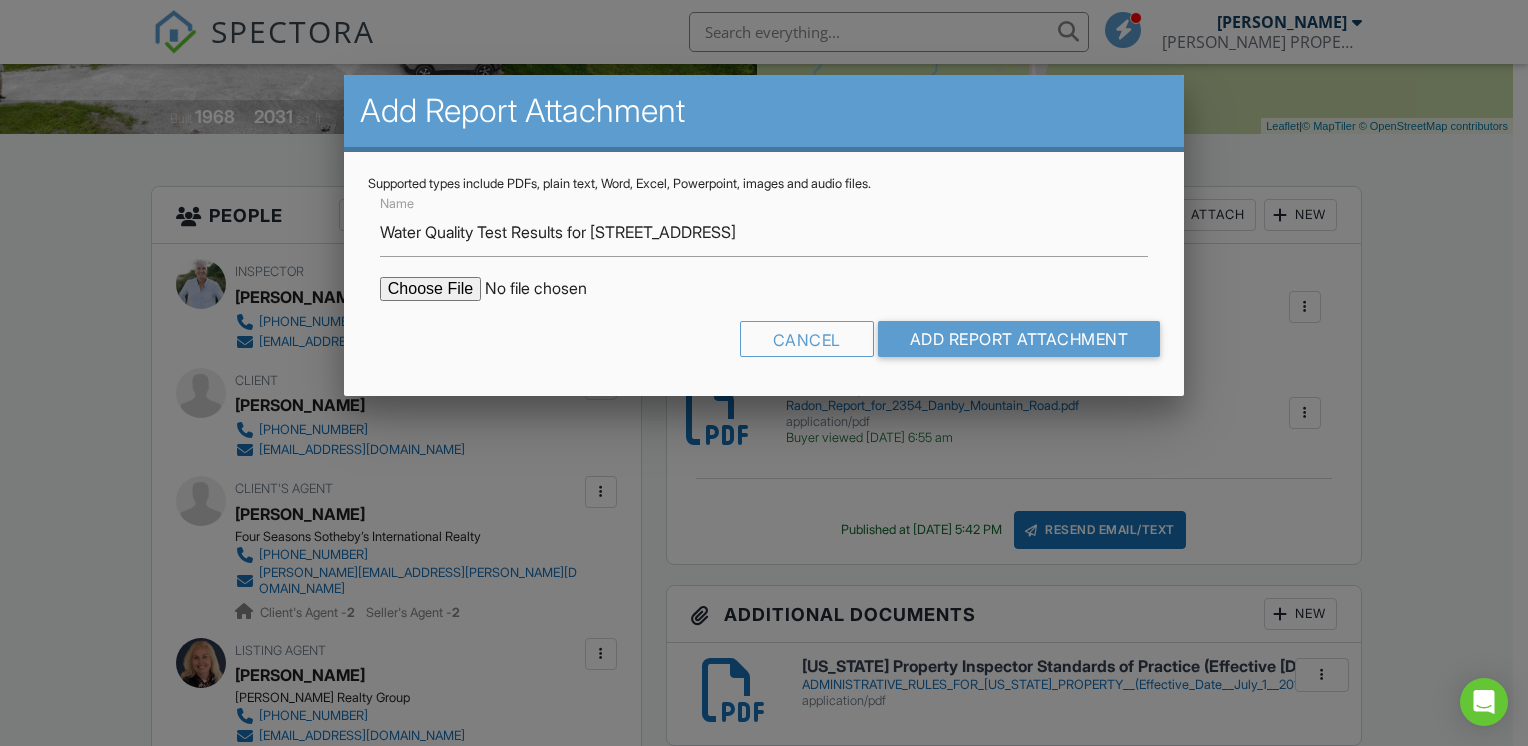 click at bounding box center [550, 289] 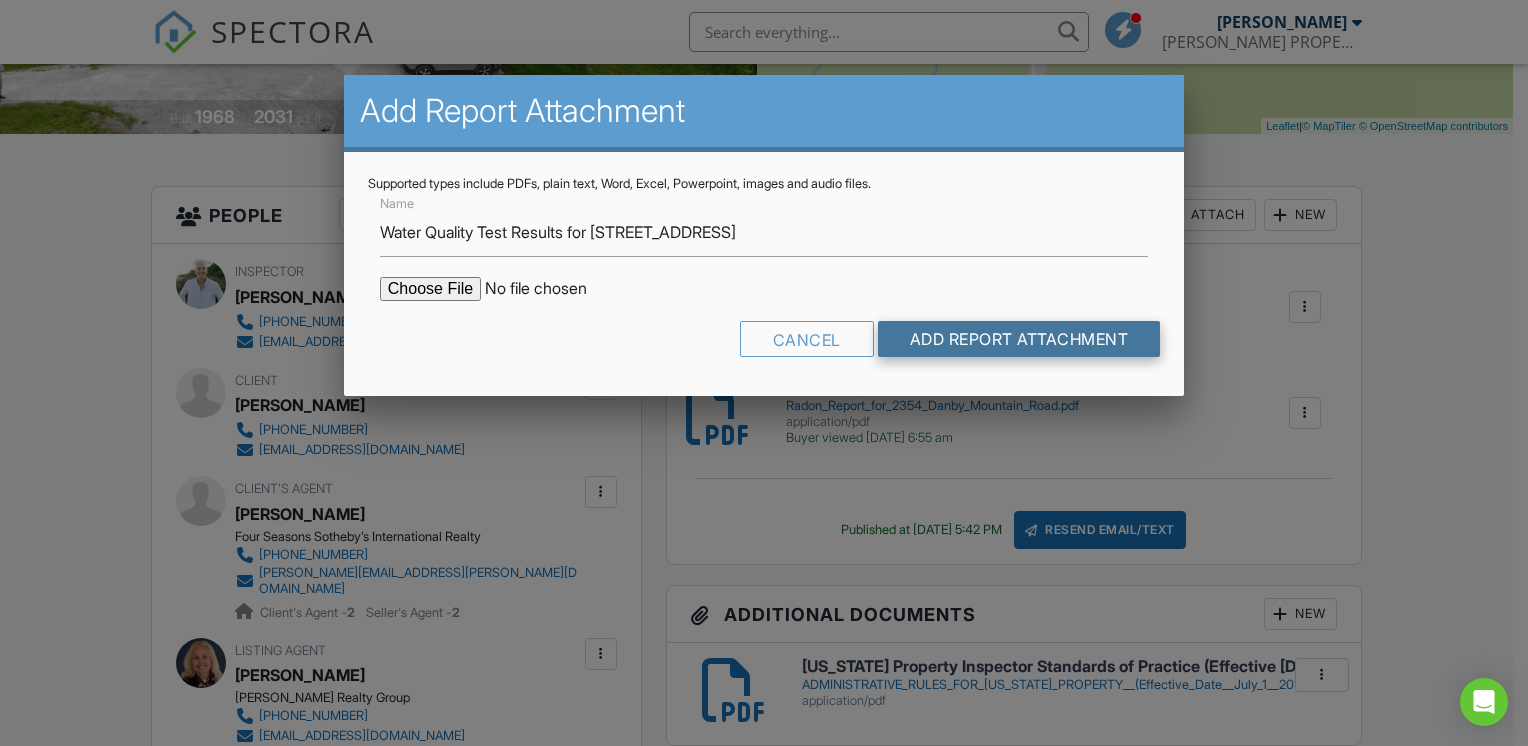 click on "Add Report Attachment" at bounding box center [1019, 339] 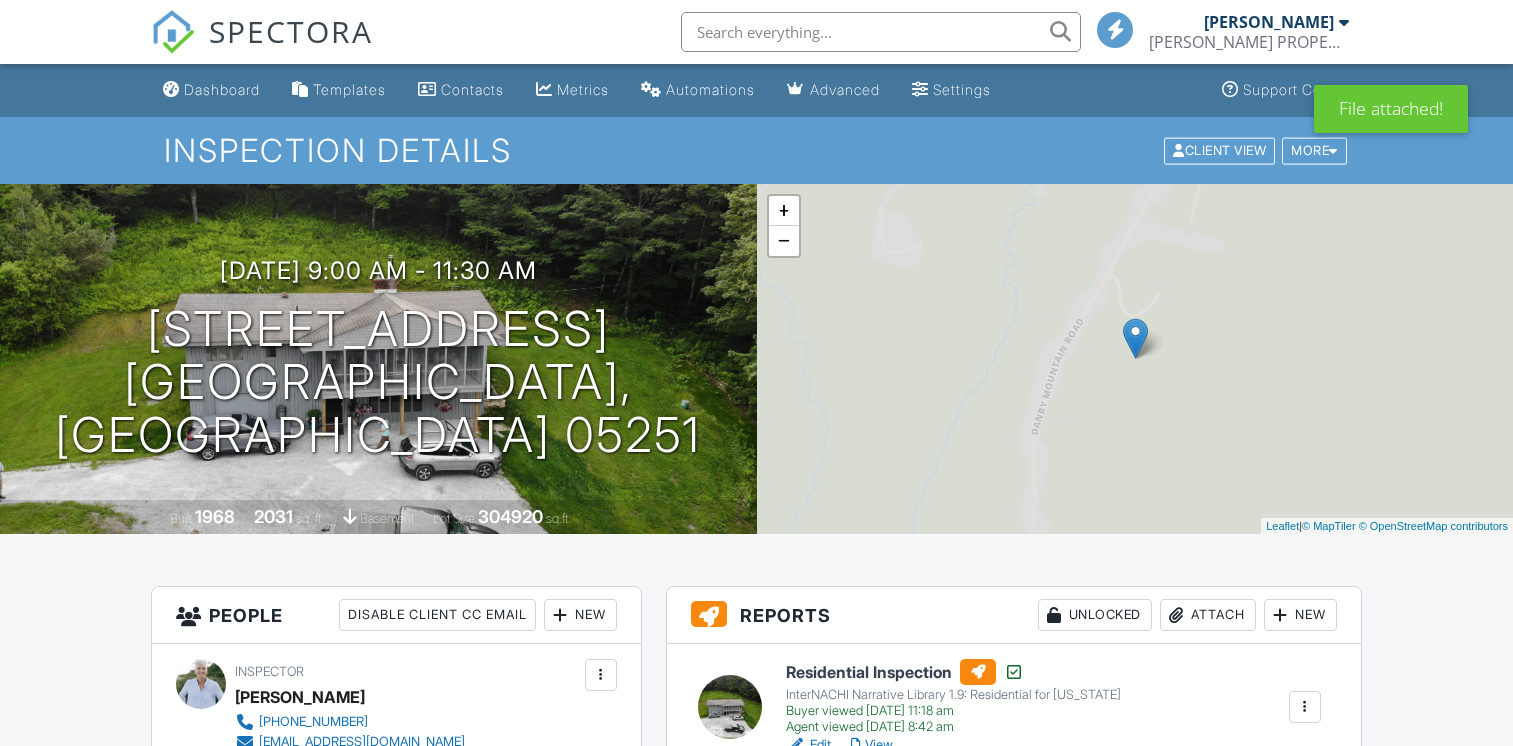 scroll, scrollTop: 400, scrollLeft: 0, axis: vertical 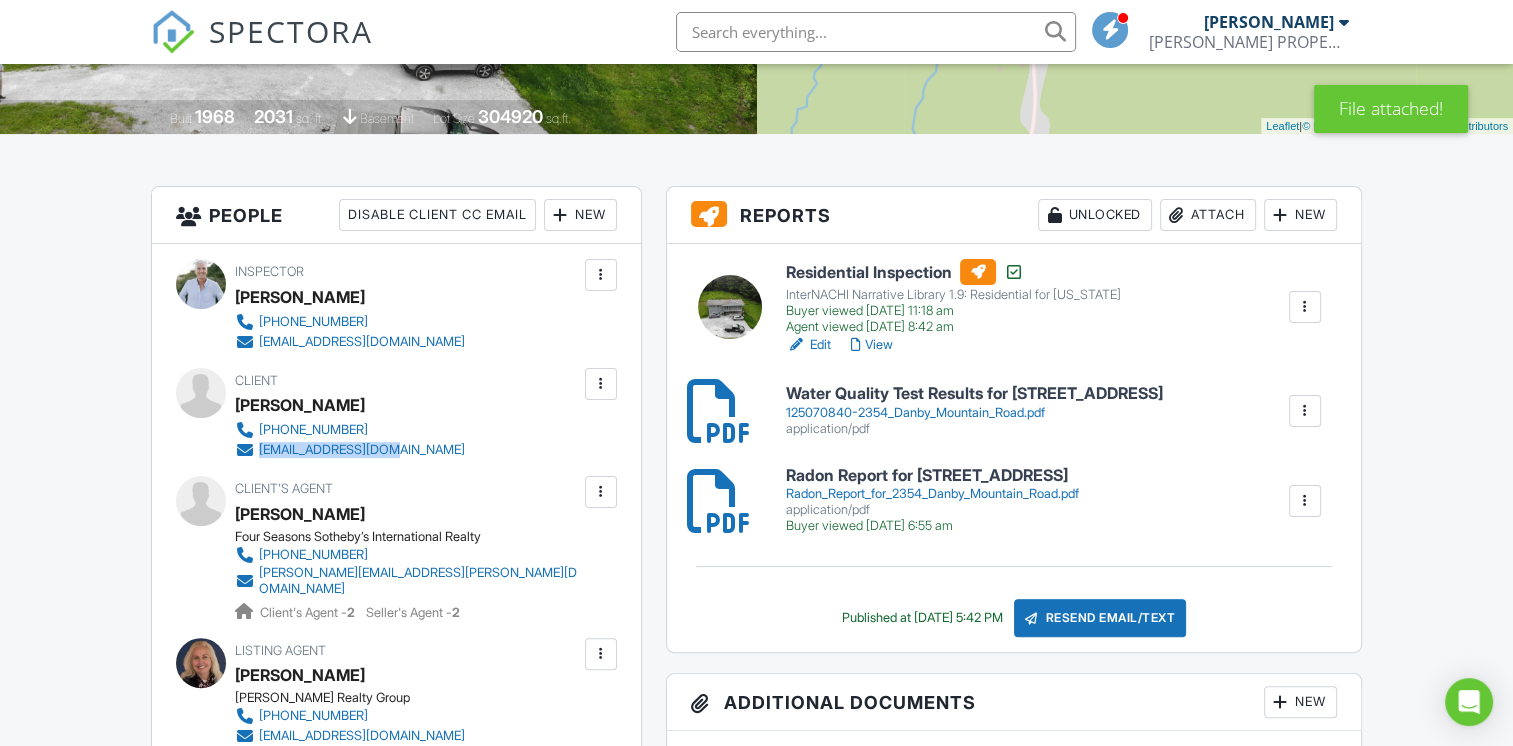 click on "Client
Alex Glass
609-760-2632
zazaglass@yahoo.com" at bounding box center [398, 414] 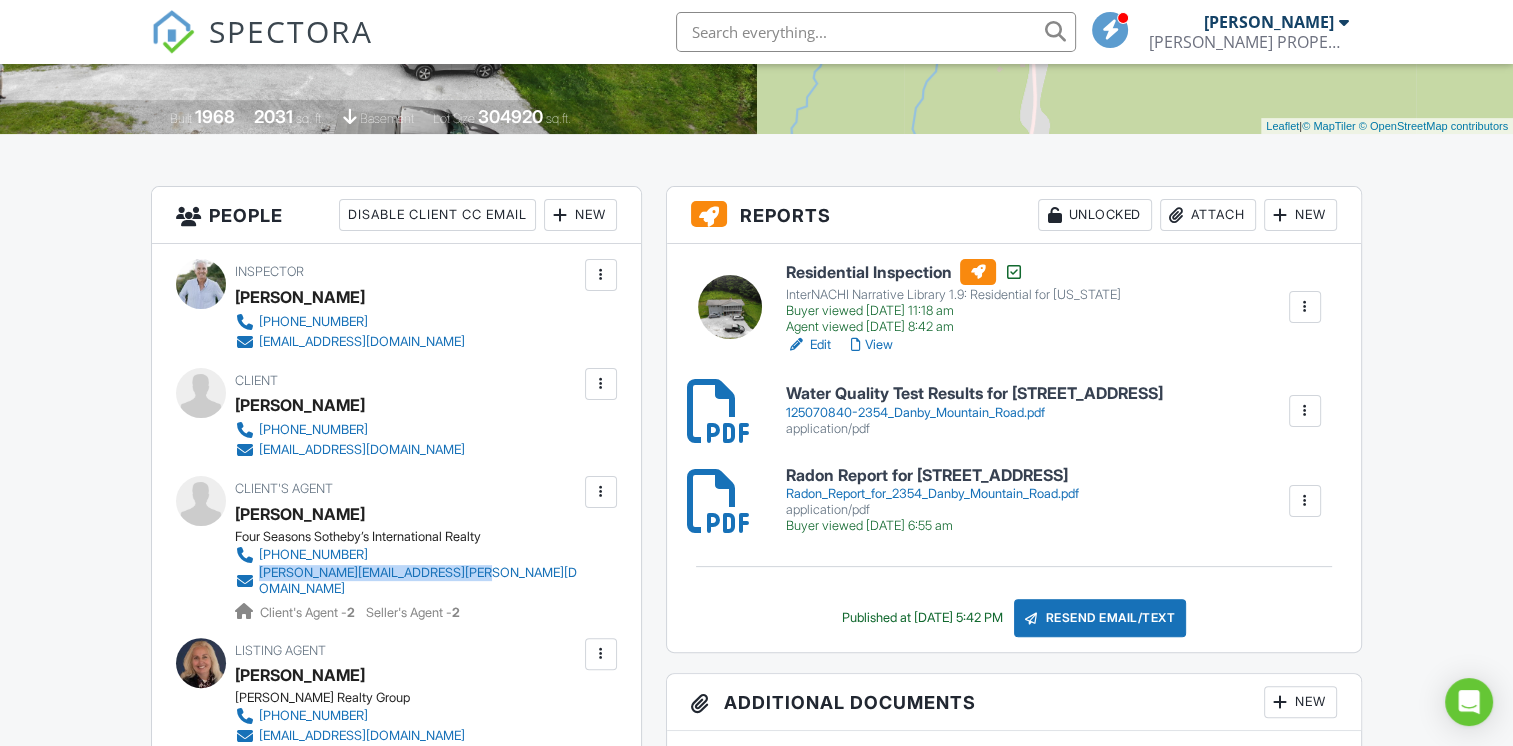 drag, startPoint x: 528, startPoint y: 576, endPoint x: 261, endPoint y: 572, distance: 267.02997 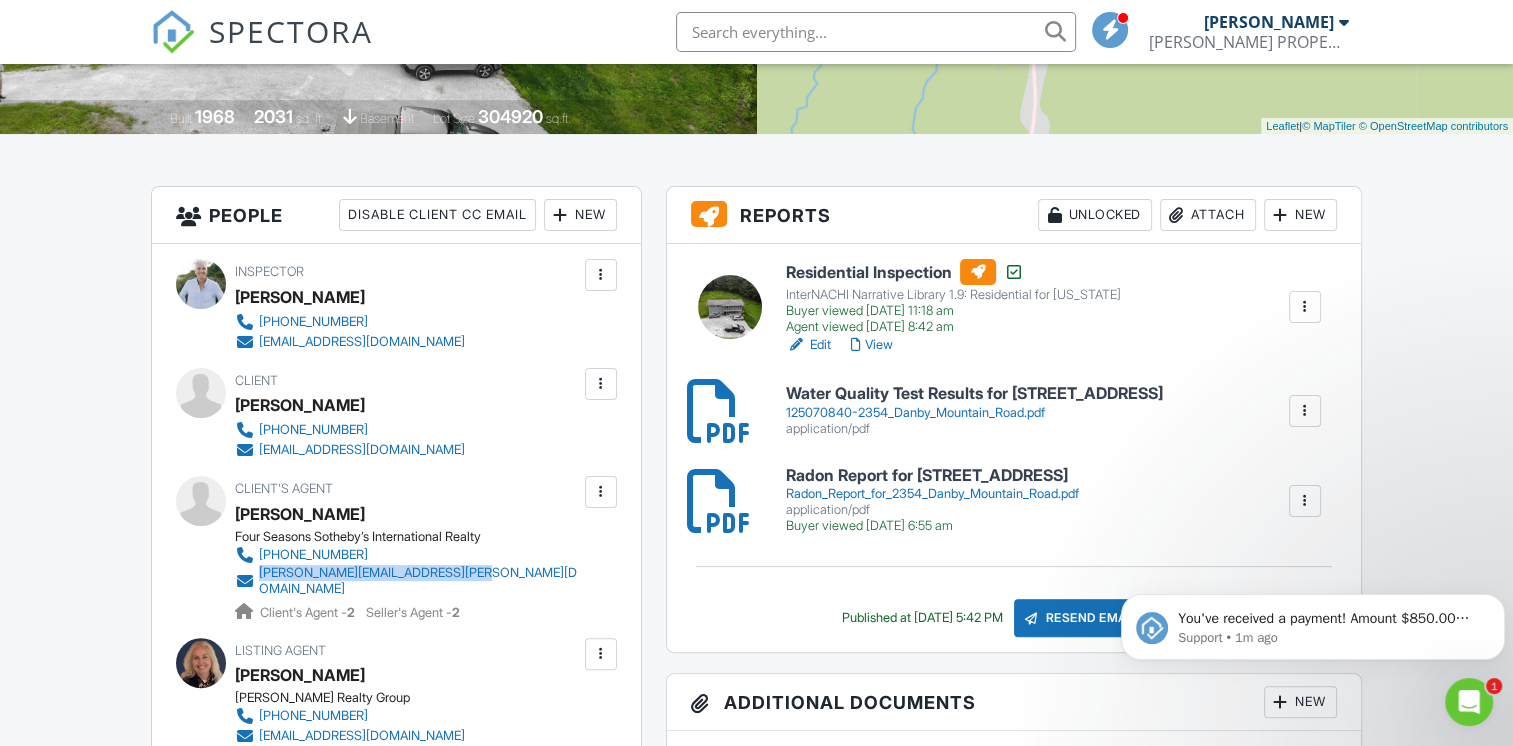 scroll, scrollTop: 0, scrollLeft: 0, axis: both 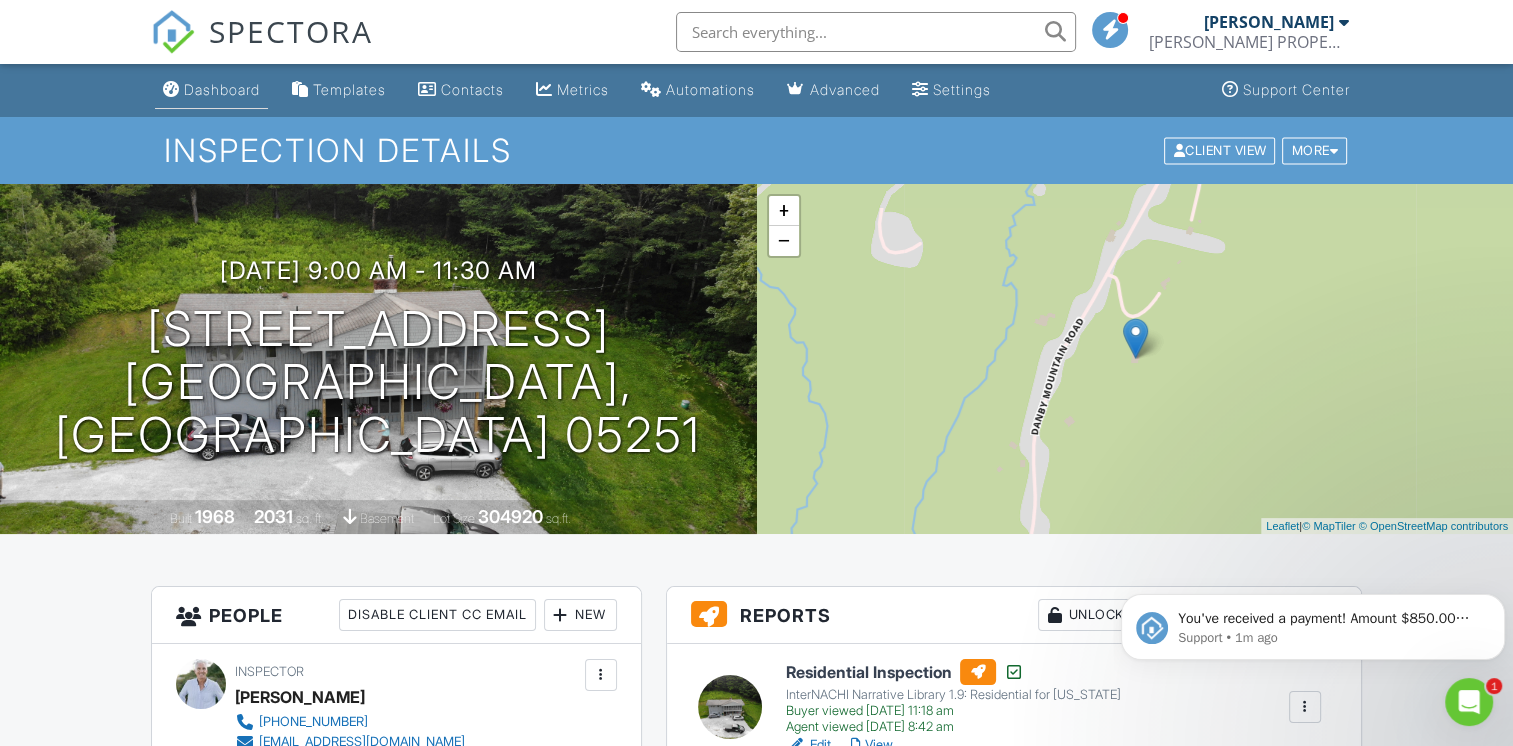 click on "Dashboard" at bounding box center (222, 89) 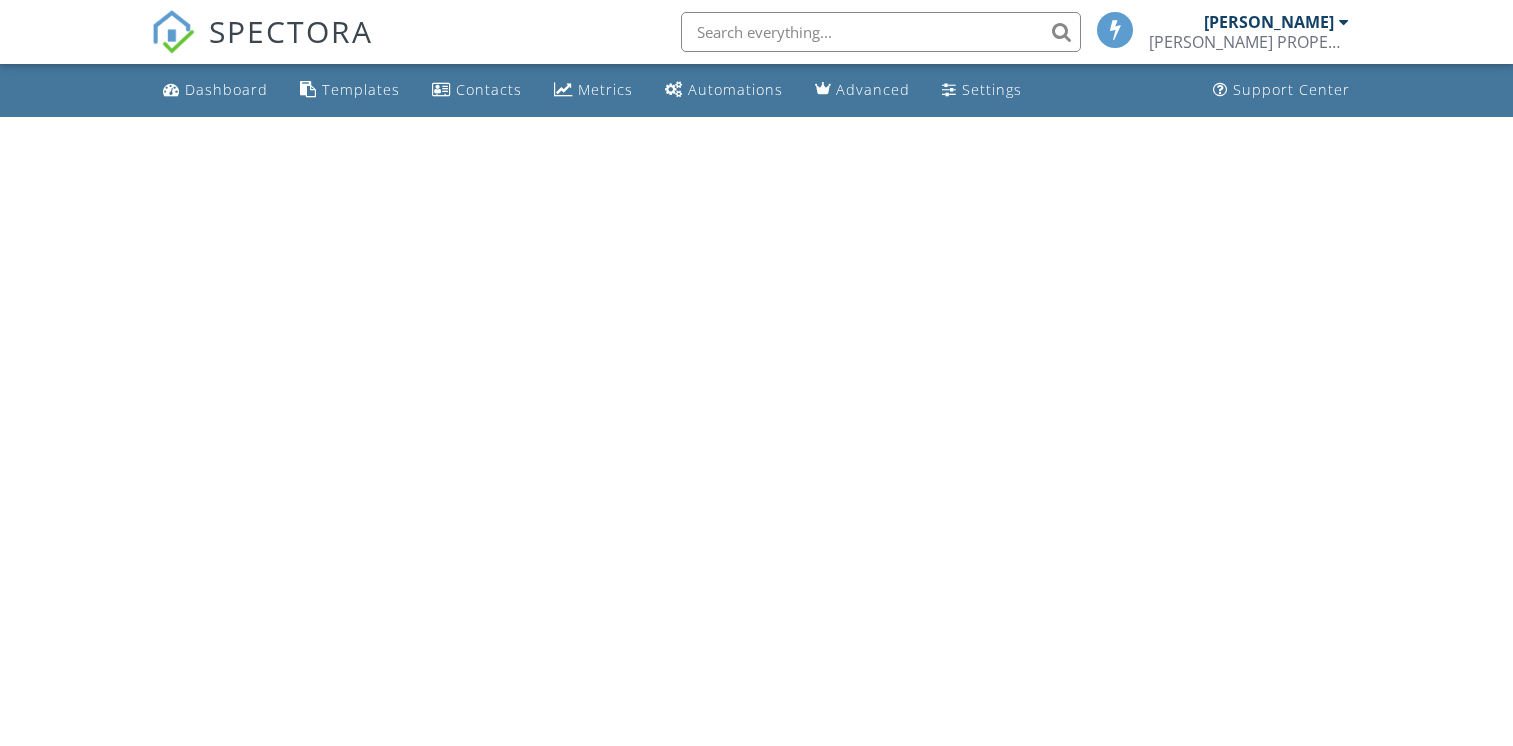 scroll, scrollTop: 0, scrollLeft: 0, axis: both 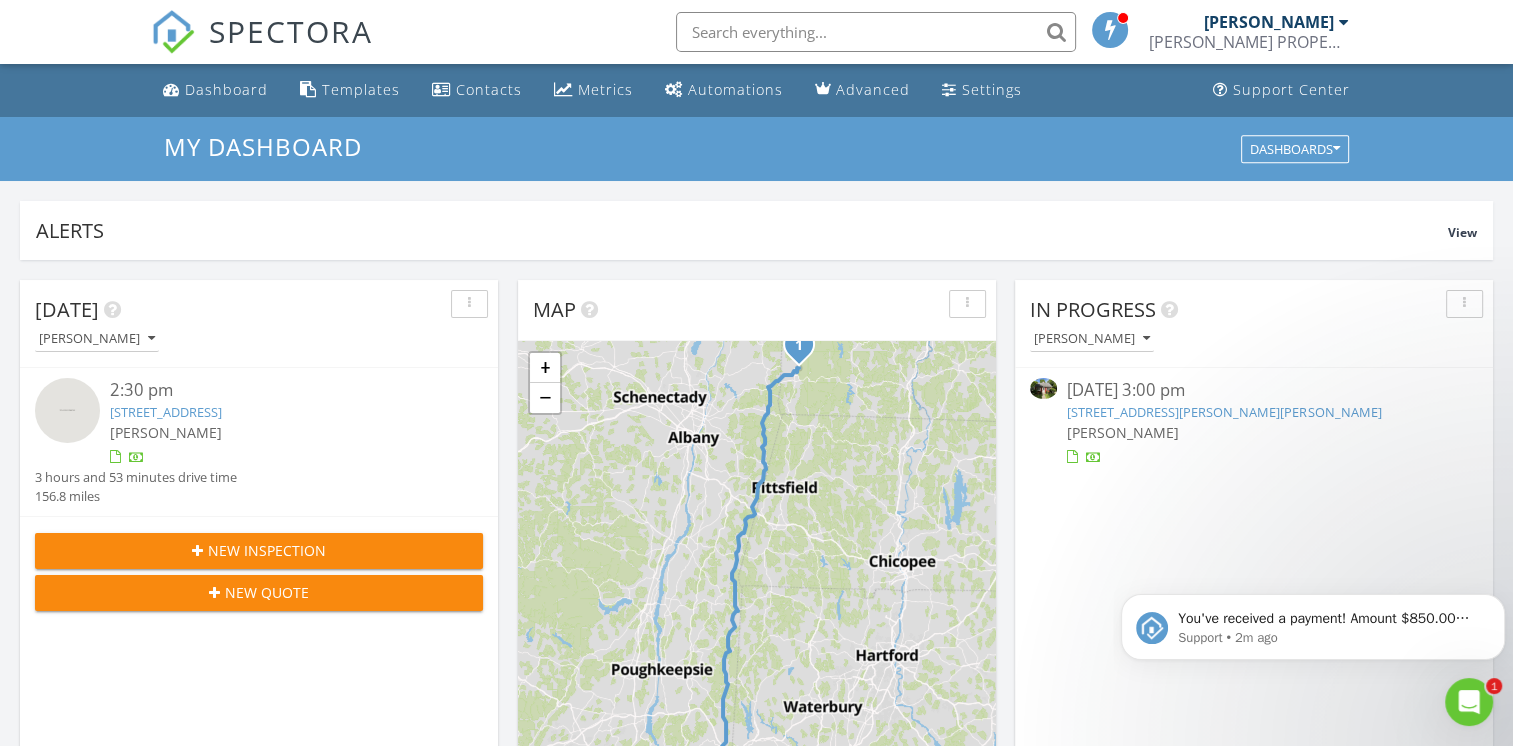 click 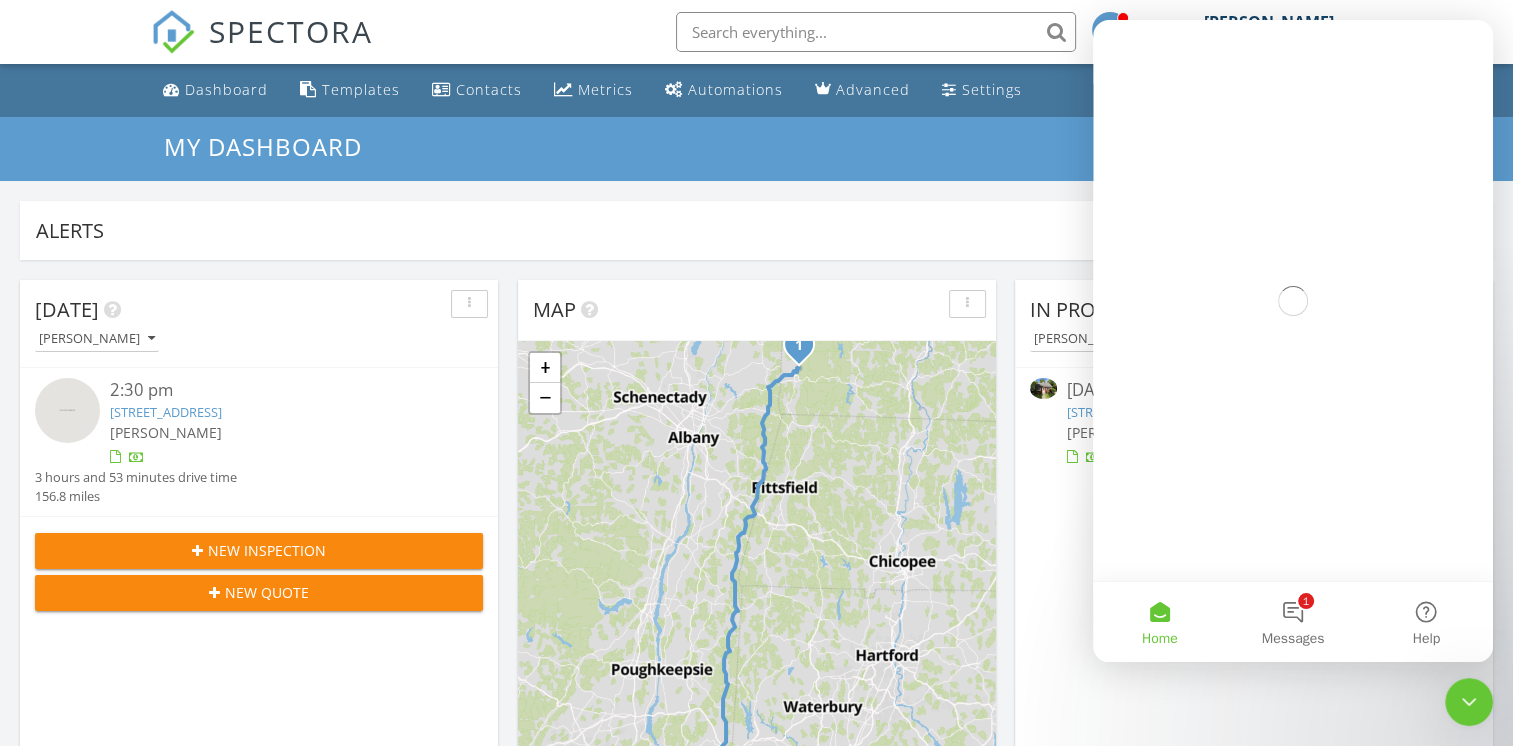 scroll, scrollTop: 0, scrollLeft: 0, axis: both 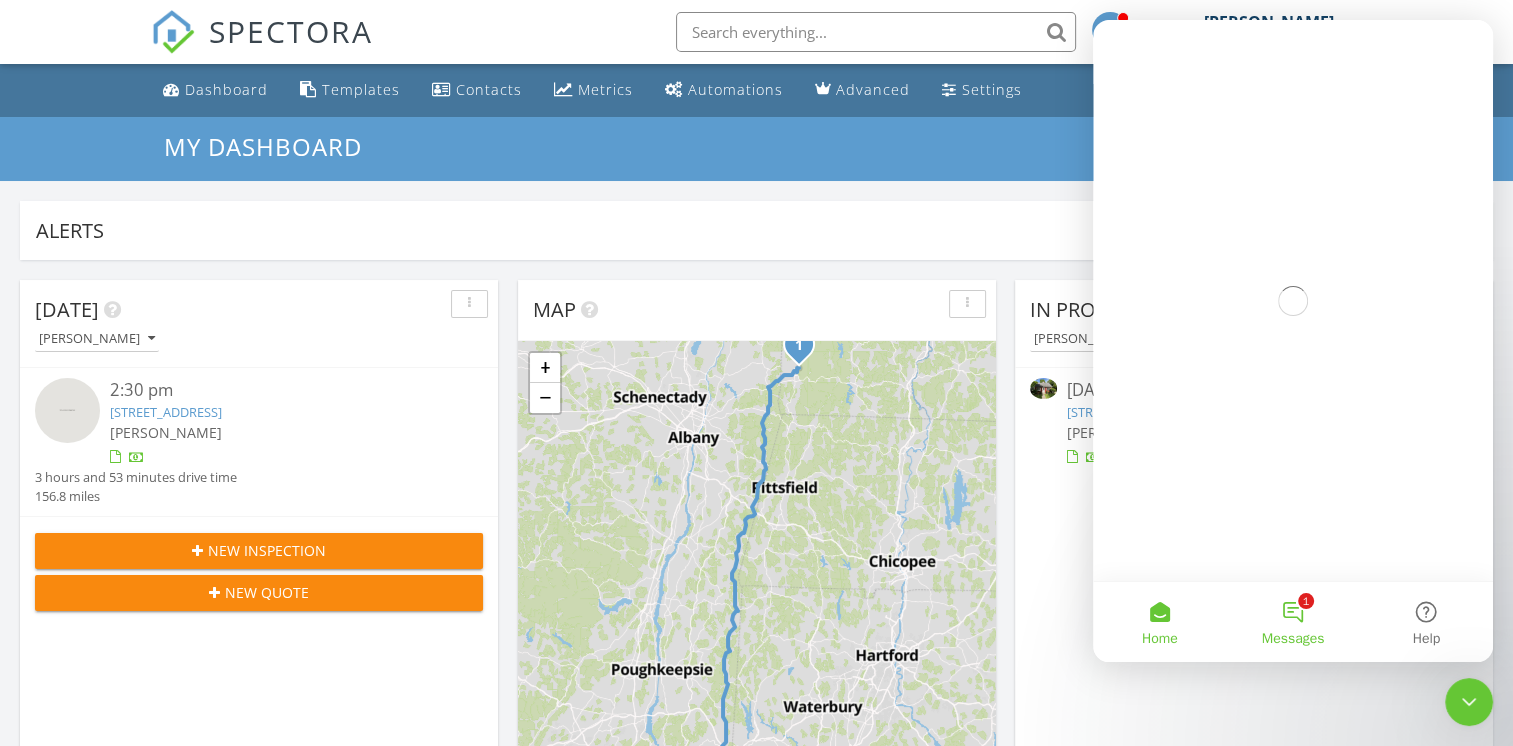 click on "1 Messages" at bounding box center (1292, 622) 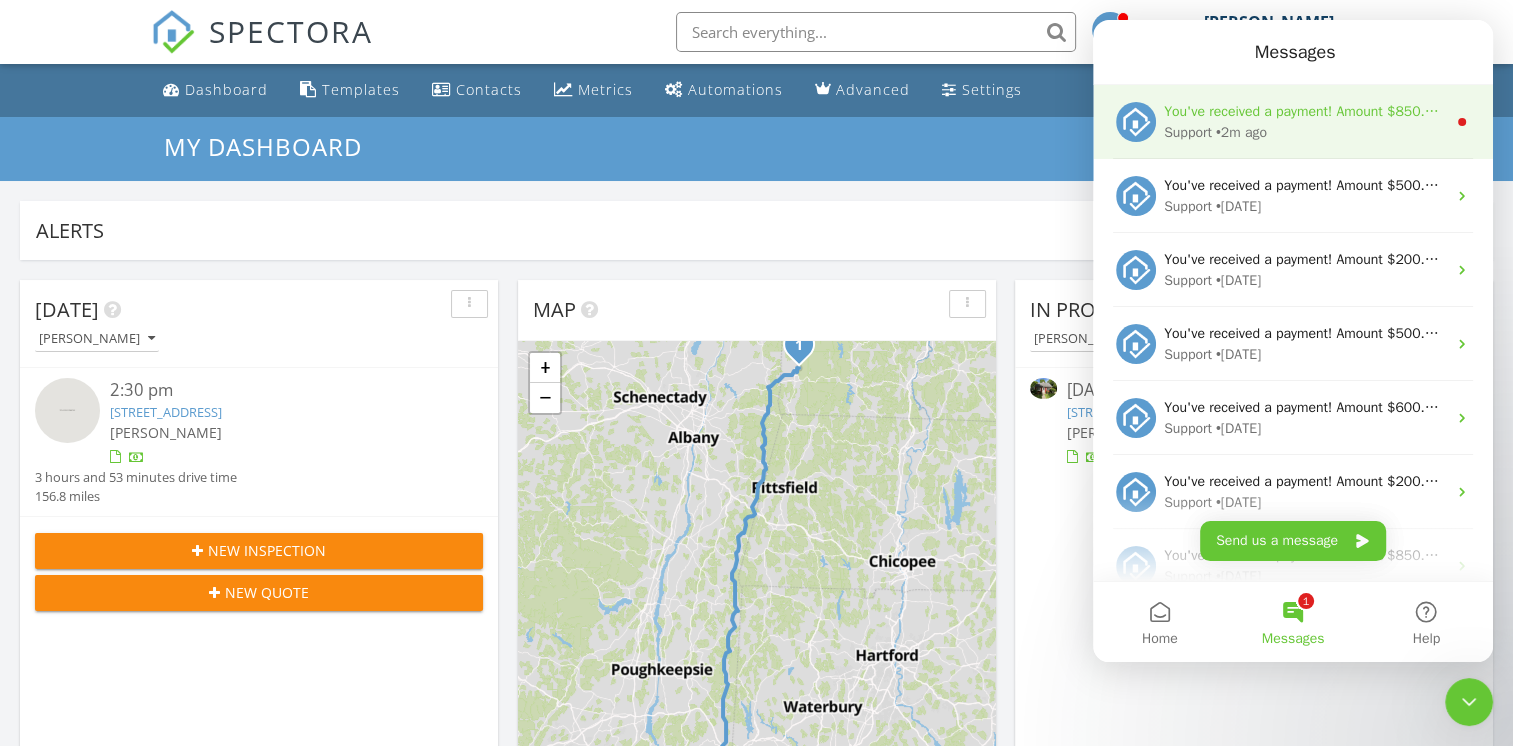 click on "Support •  2m ago" at bounding box center [1305, 132] 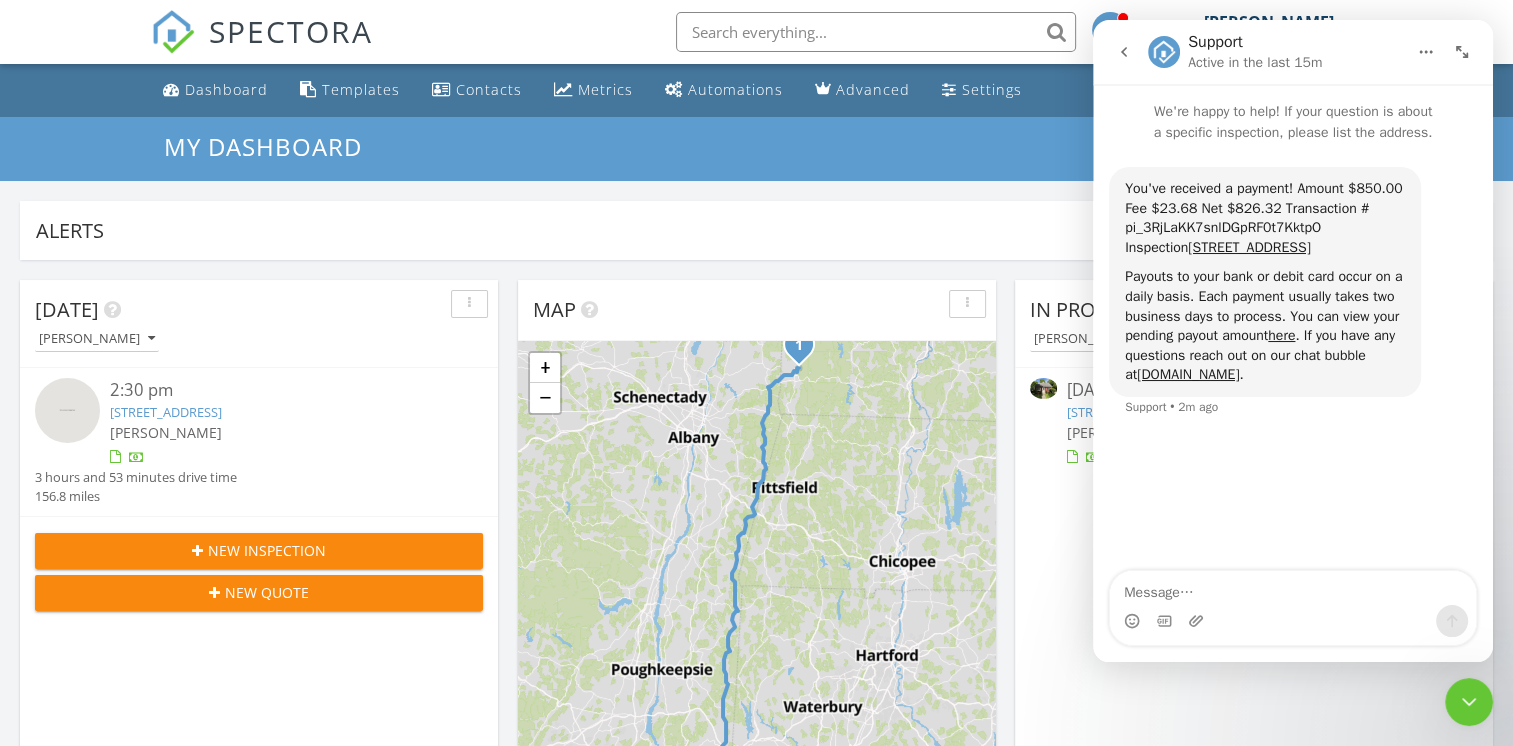 click 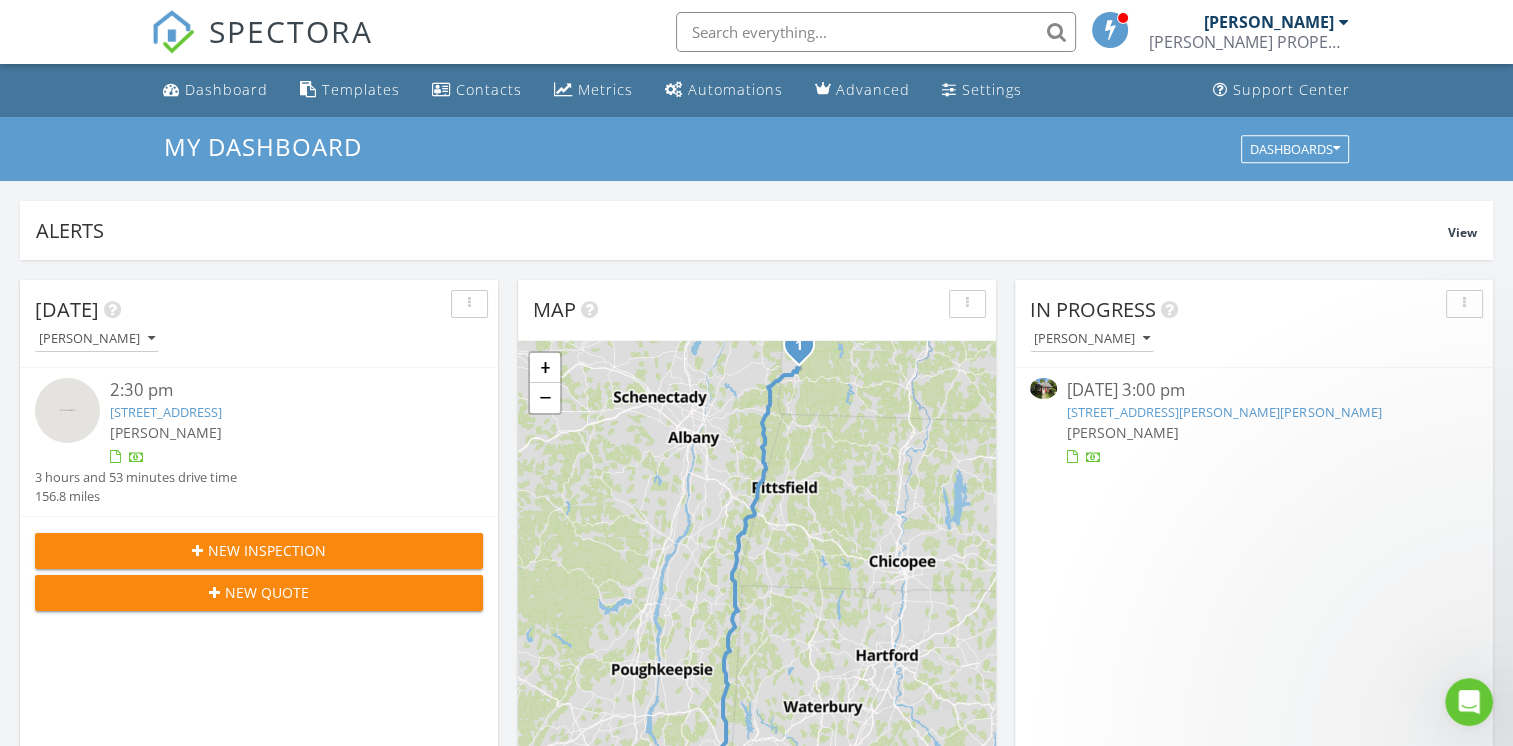 scroll, scrollTop: 0, scrollLeft: 0, axis: both 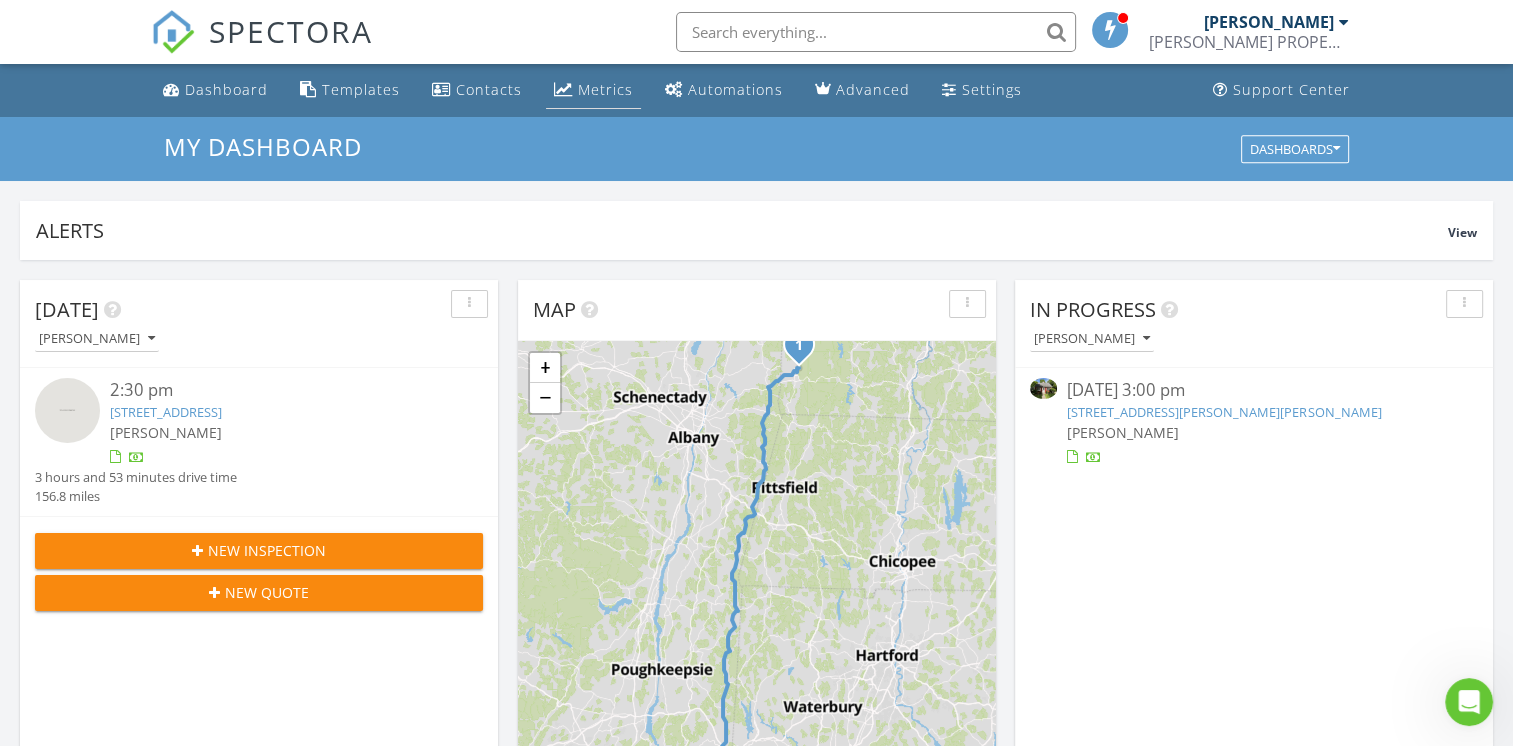 click on "Metrics" at bounding box center (605, 89) 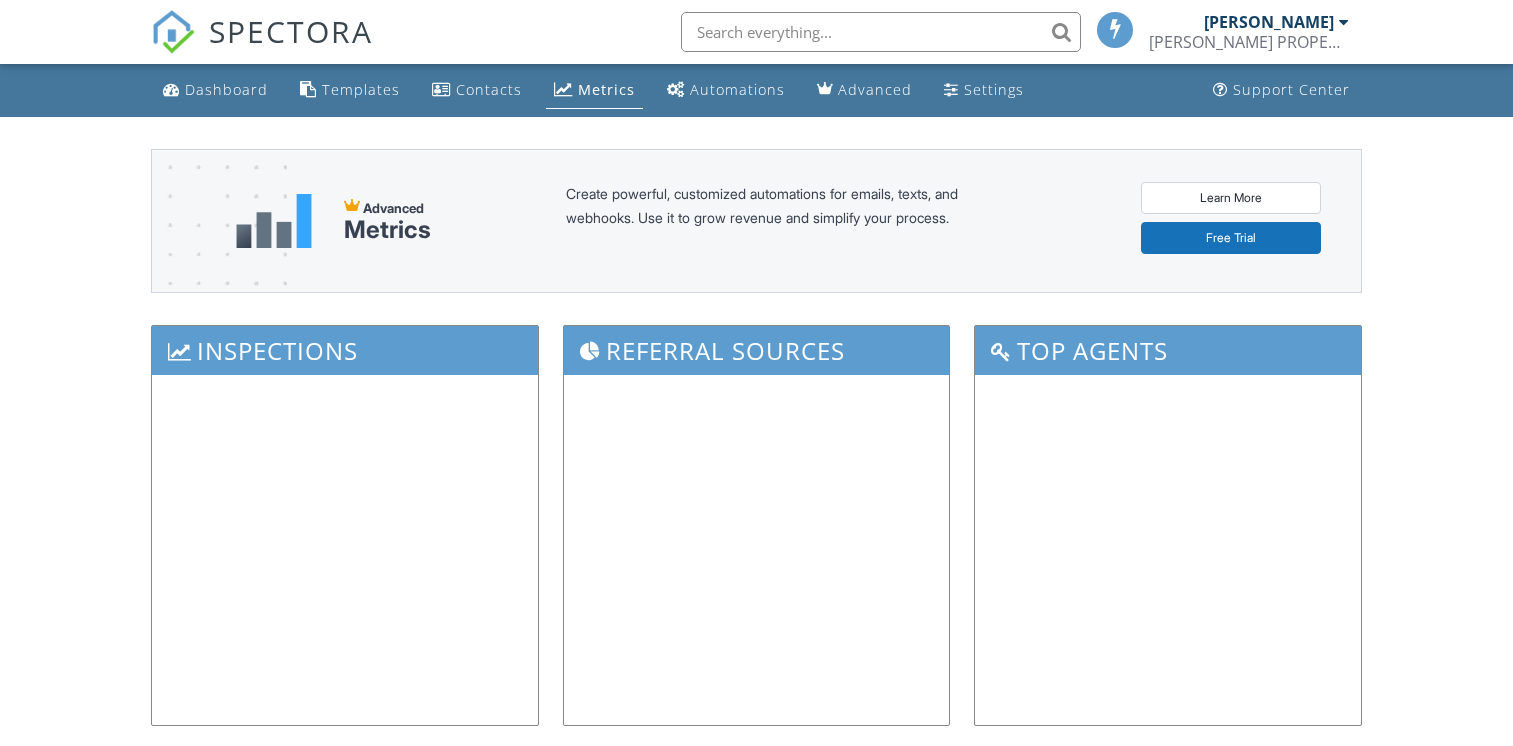 scroll, scrollTop: 0, scrollLeft: 0, axis: both 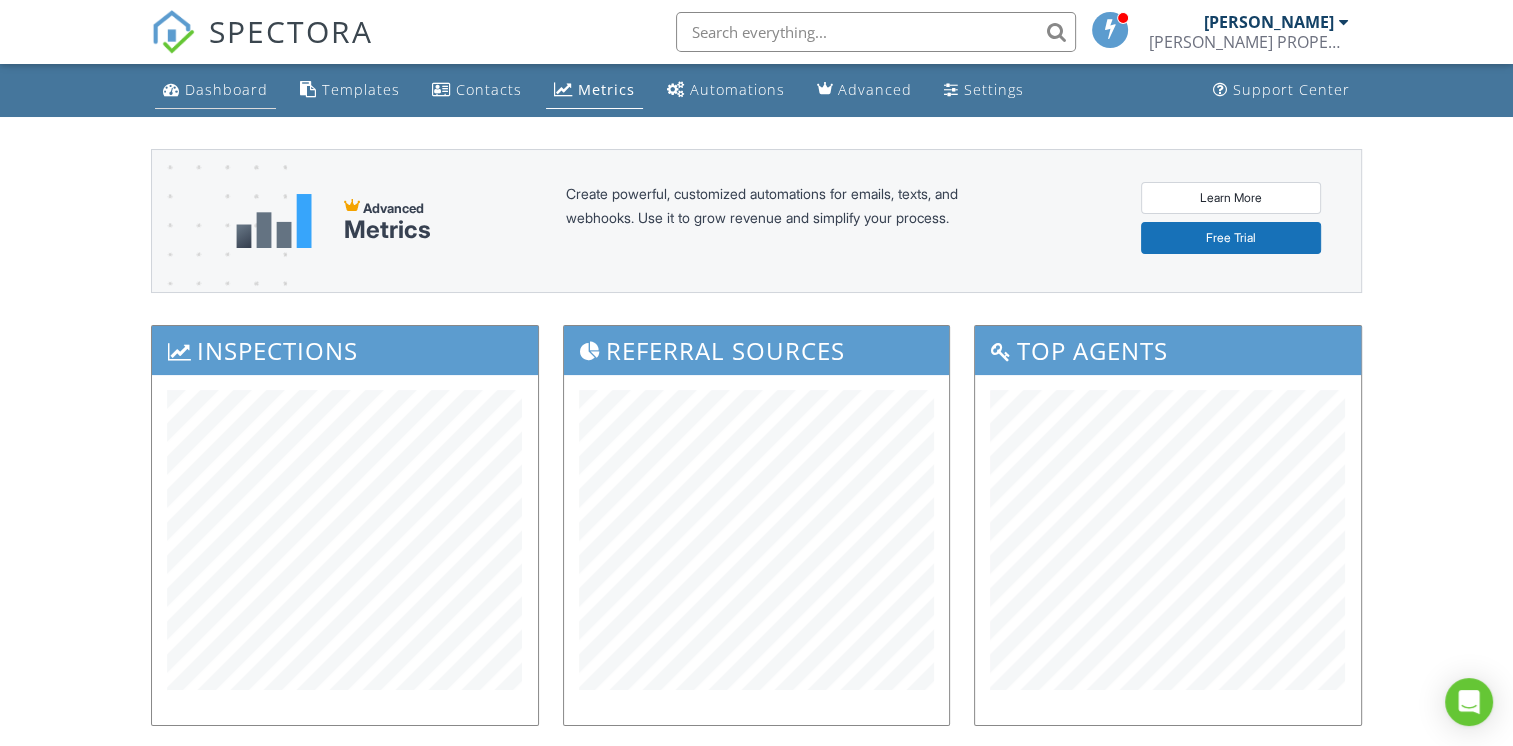 click on "Dashboard" at bounding box center (215, 90) 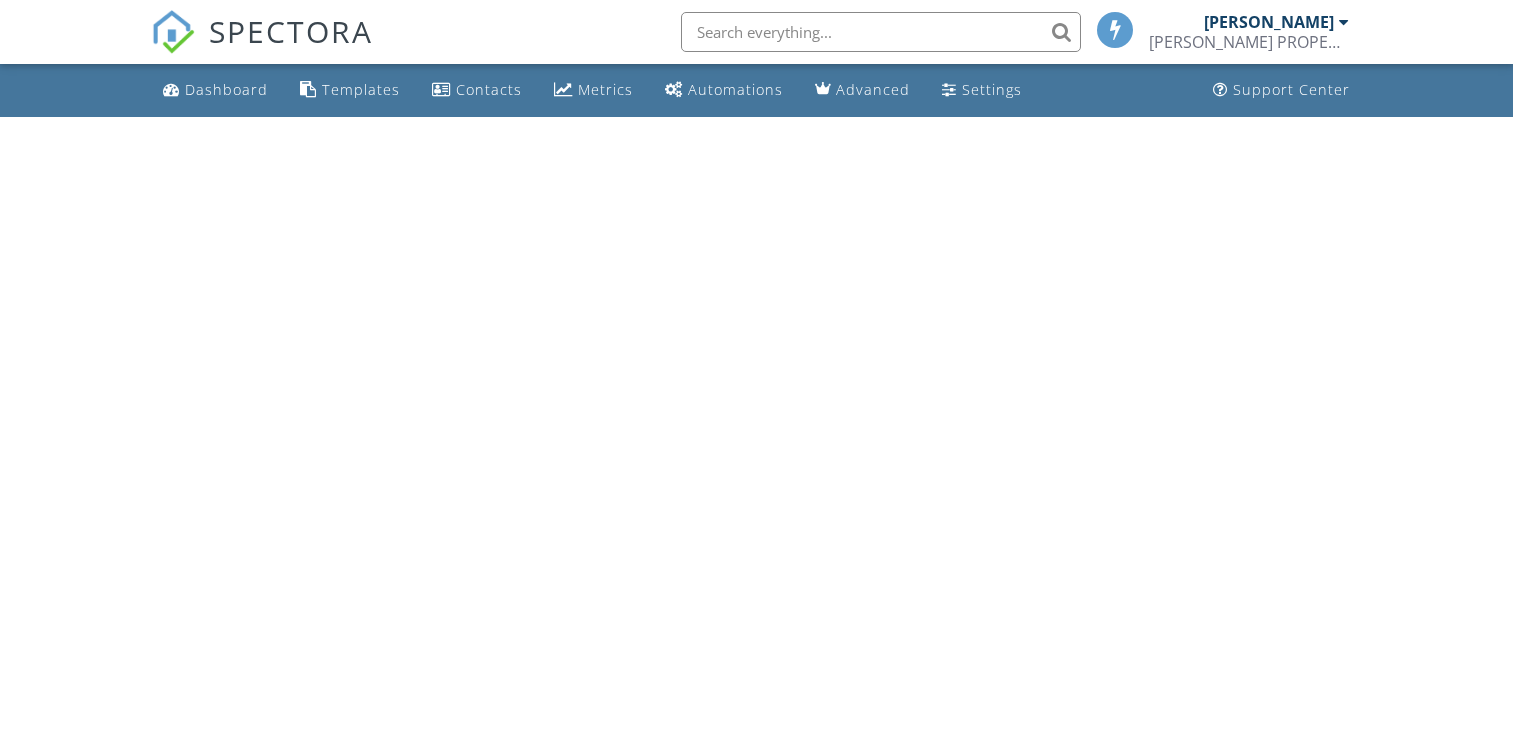 scroll, scrollTop: 0, scrollLeft: 0, axis: both 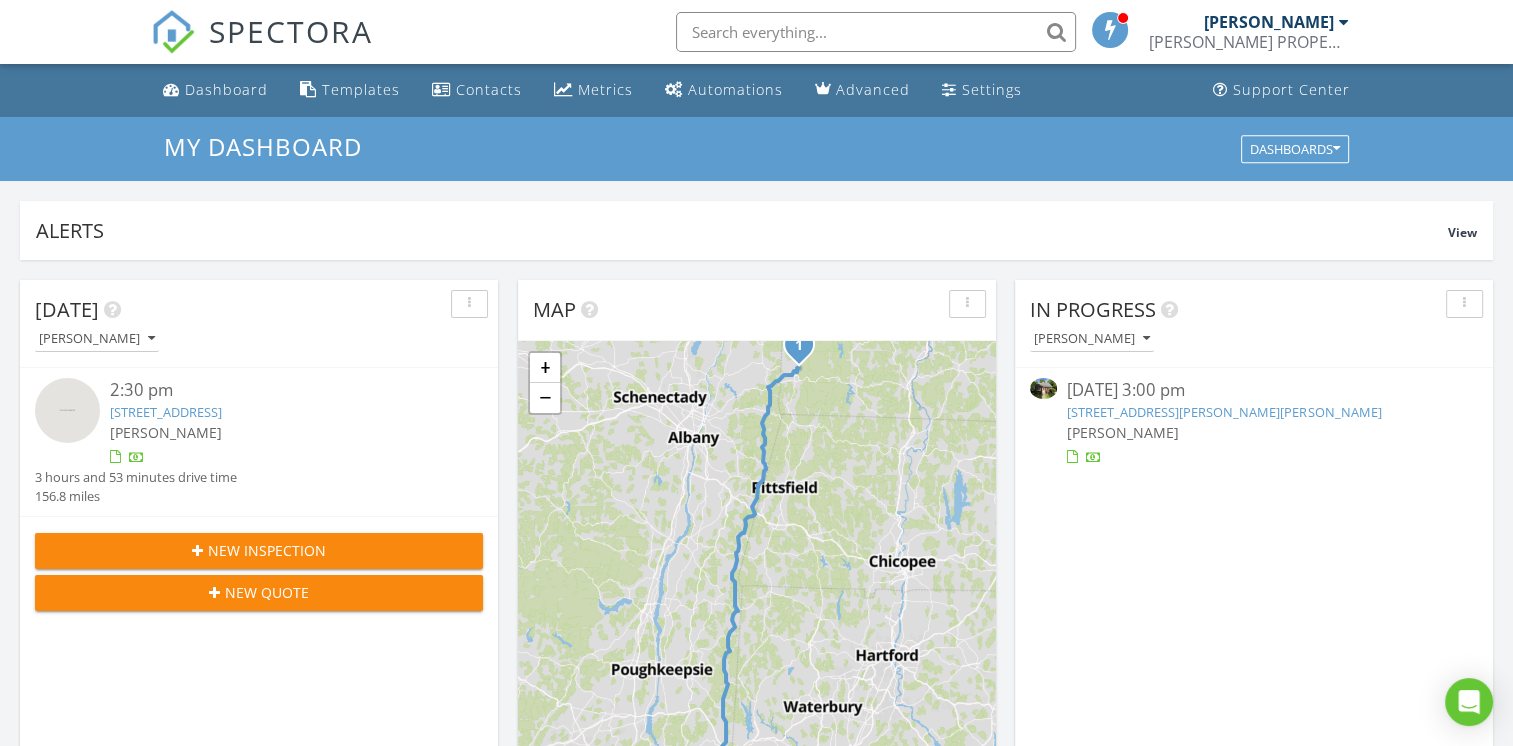 click on "339 Chester Knoll Dr , Bennington, VT 05201" at bounding box center [1224, 412] 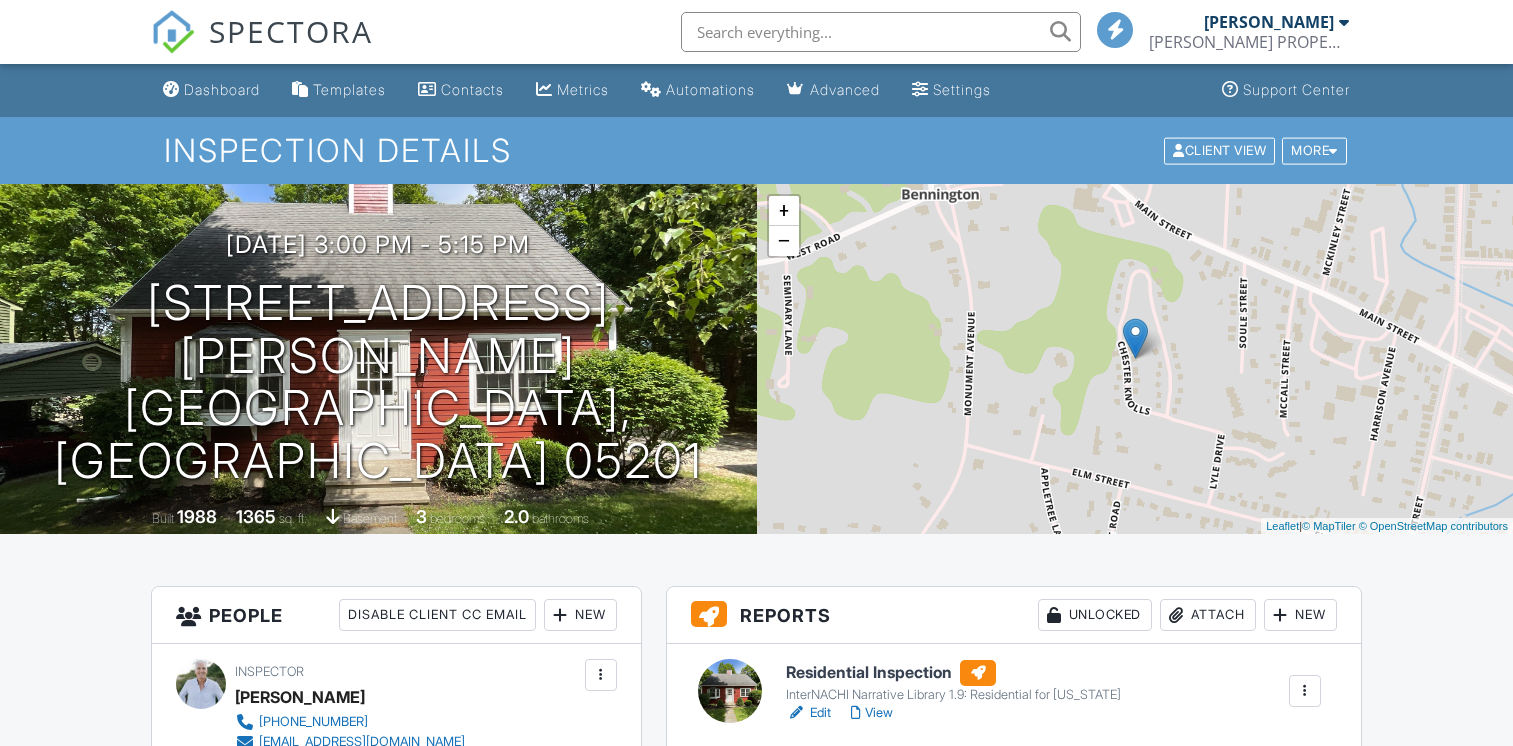 scroll, scrollTop: 0, scrollLeft: 0, axis: both 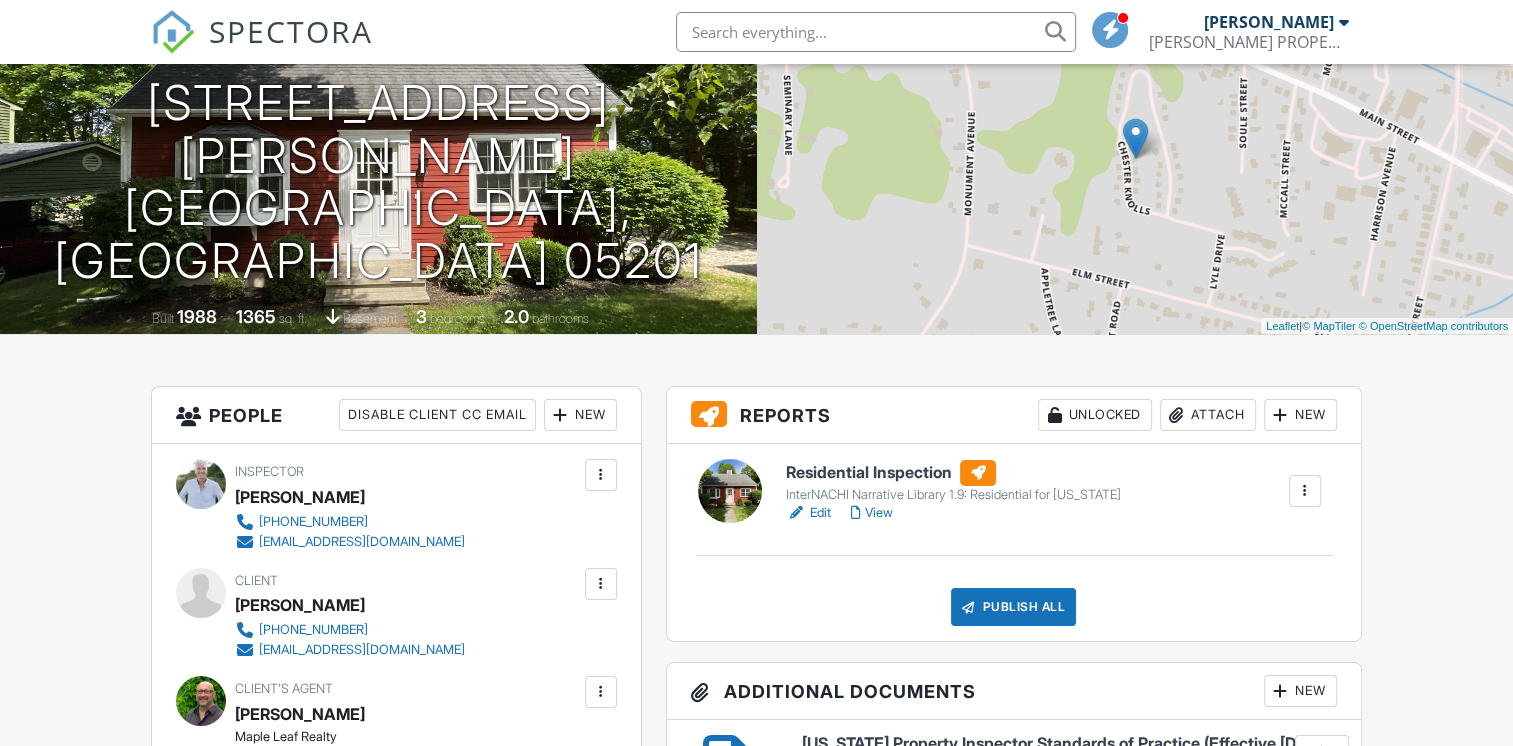 click on "Edit" at bounding box center (808, 513) 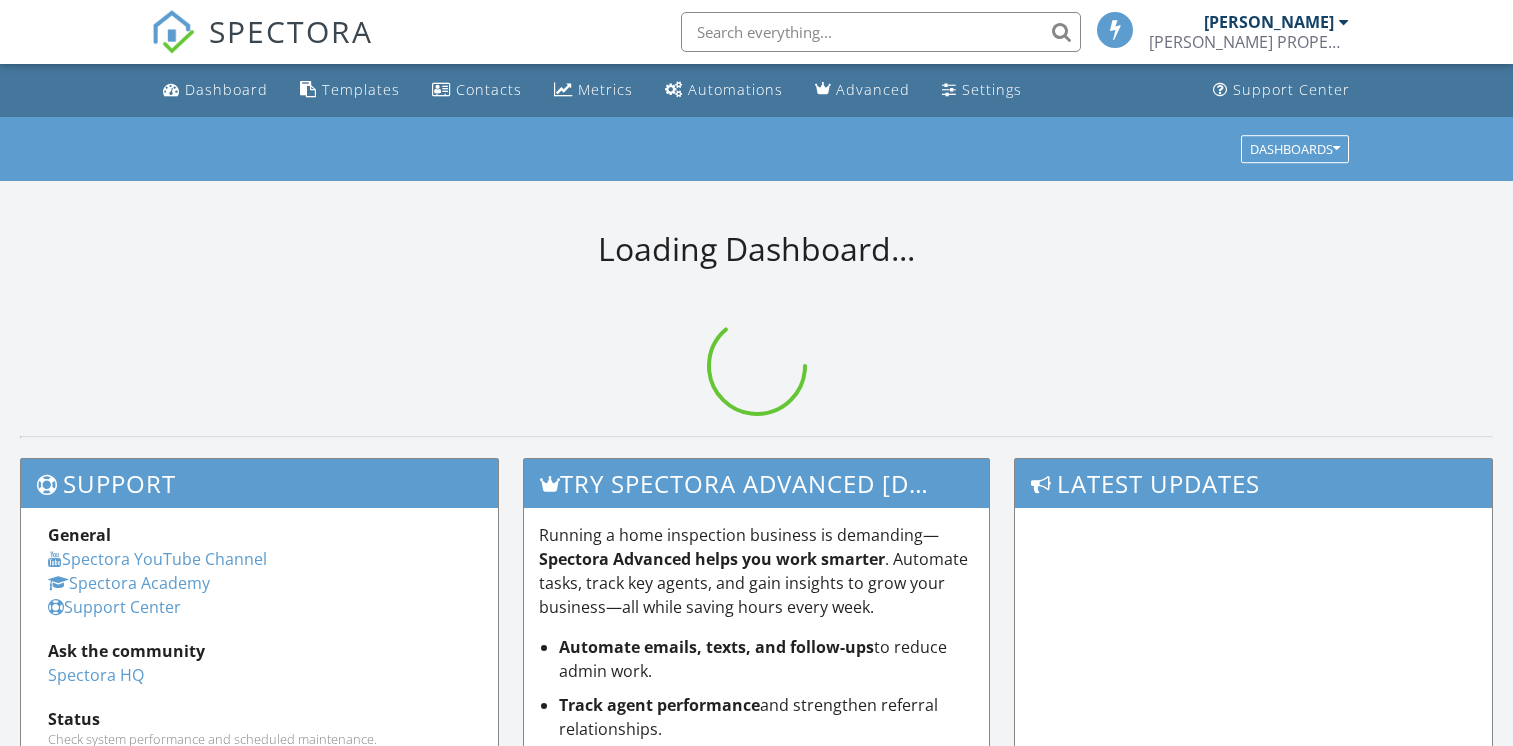 scroll, scrollTop: 0, scrollLeft: 0, axis: both 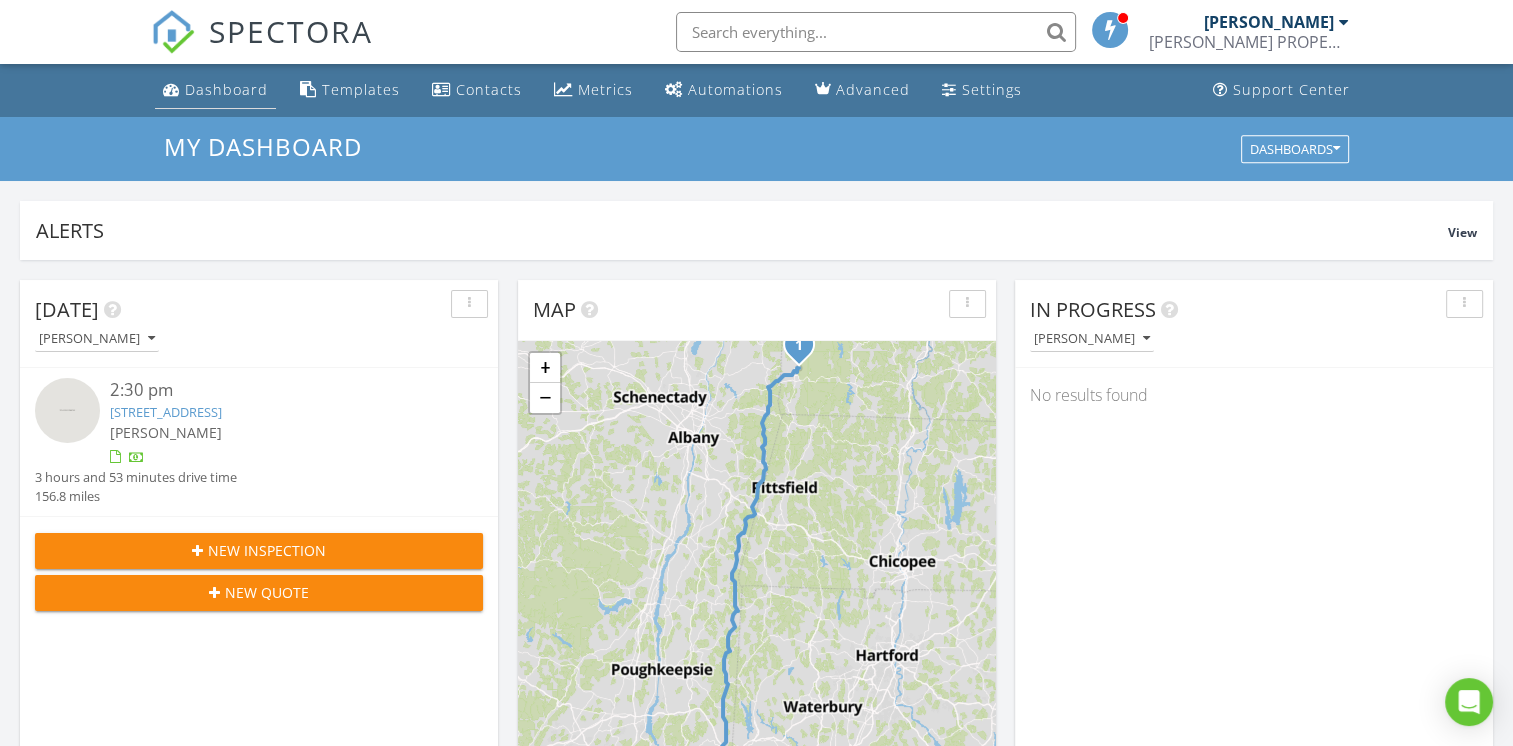 click on "Dashboard" at bounding box center (226, 89) 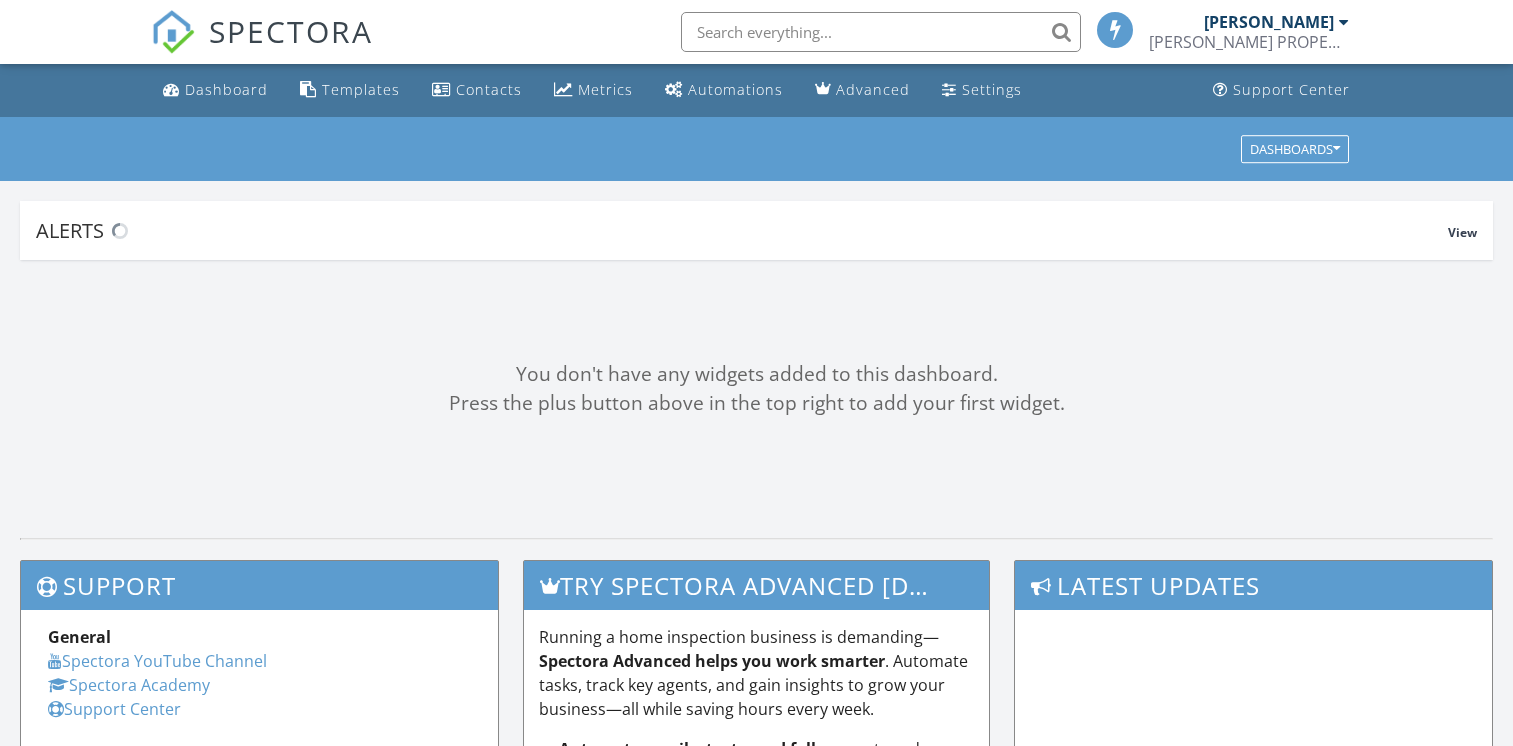 scroll, scrollTop: 0, scrollLeft: 0, axis: both 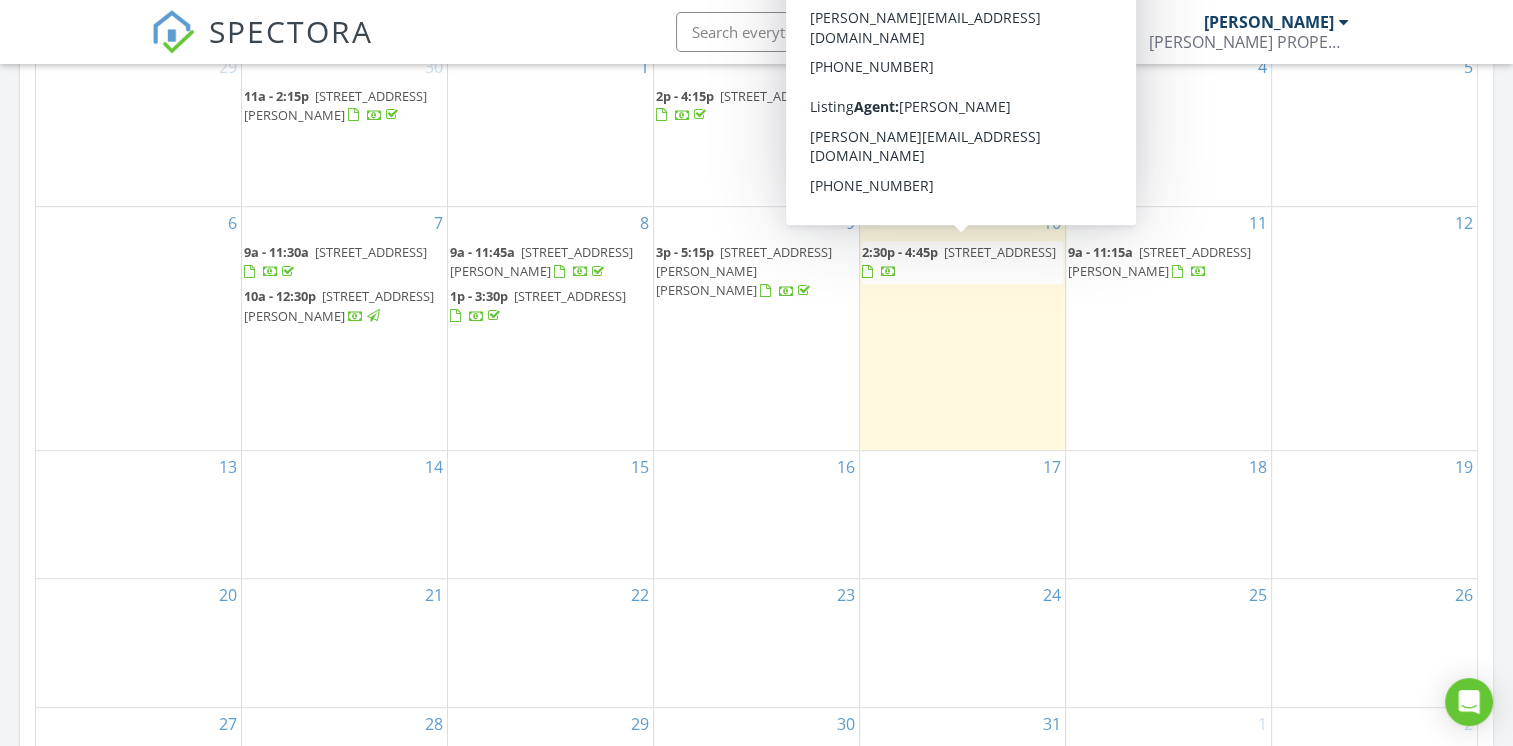 drag, startPoint x: 938, startPoint y: 262, endPoint x: 921, endPoint y: 262, distance: 17 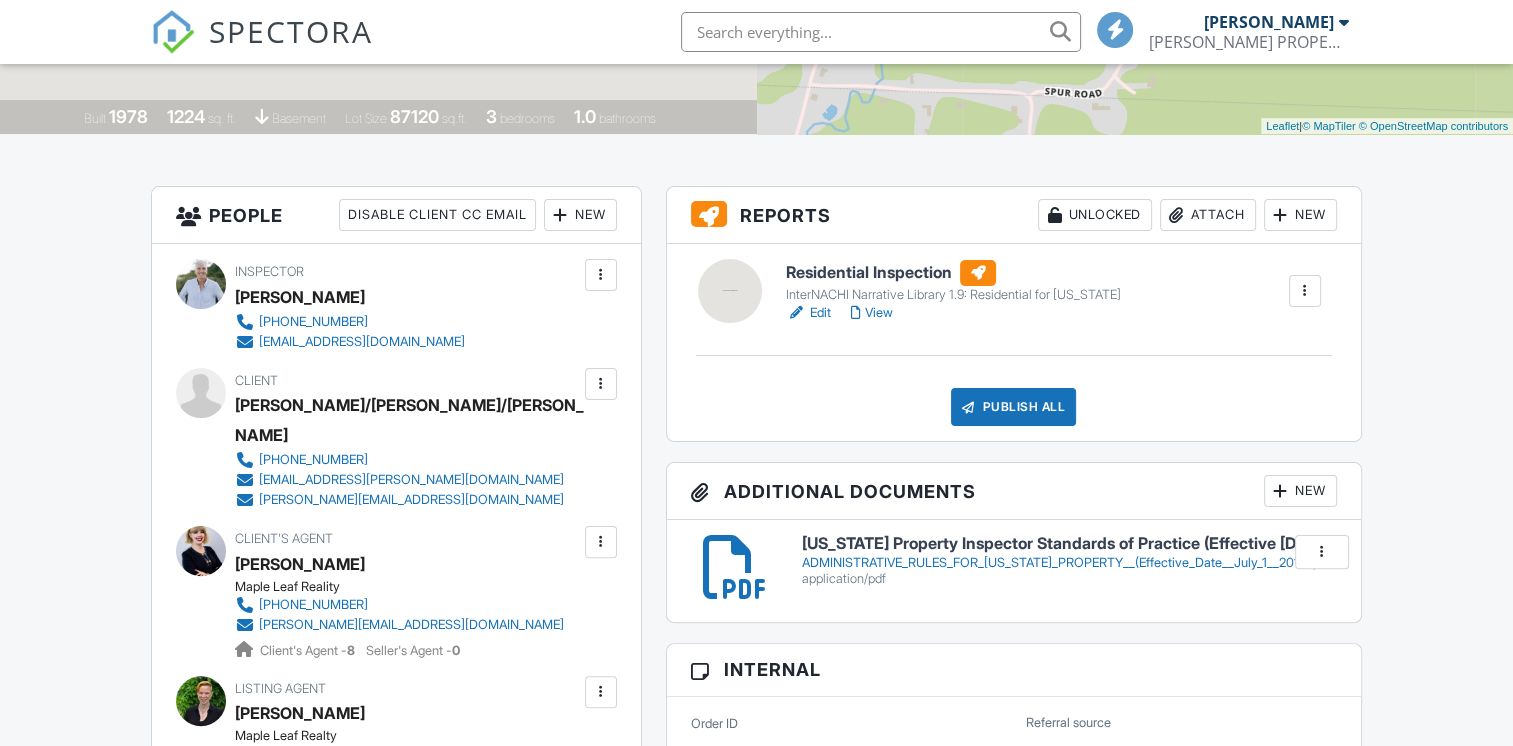 scroll, scrollTop: 900, scrollLeft: 0, axis: vertical 